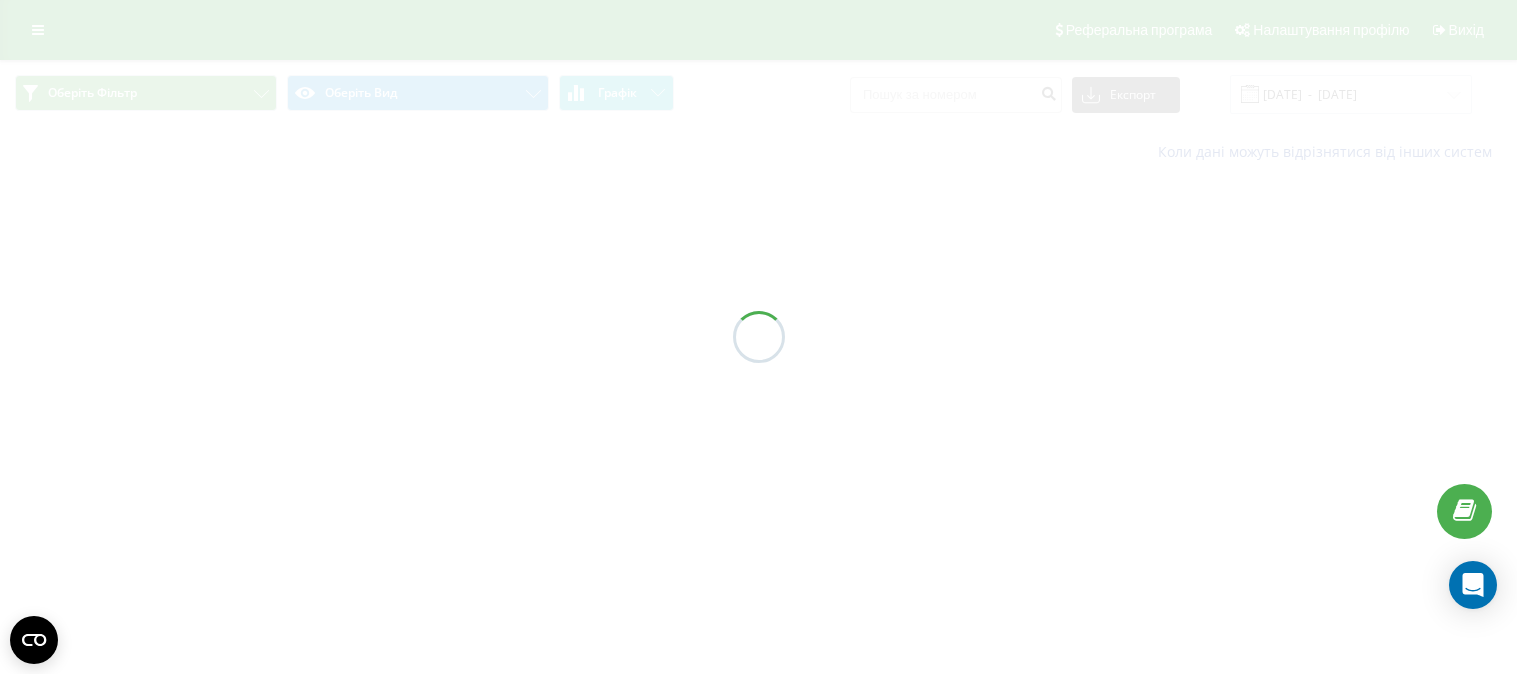 scroll, scrollTop: 0, scrollLeft: 0, axis: both 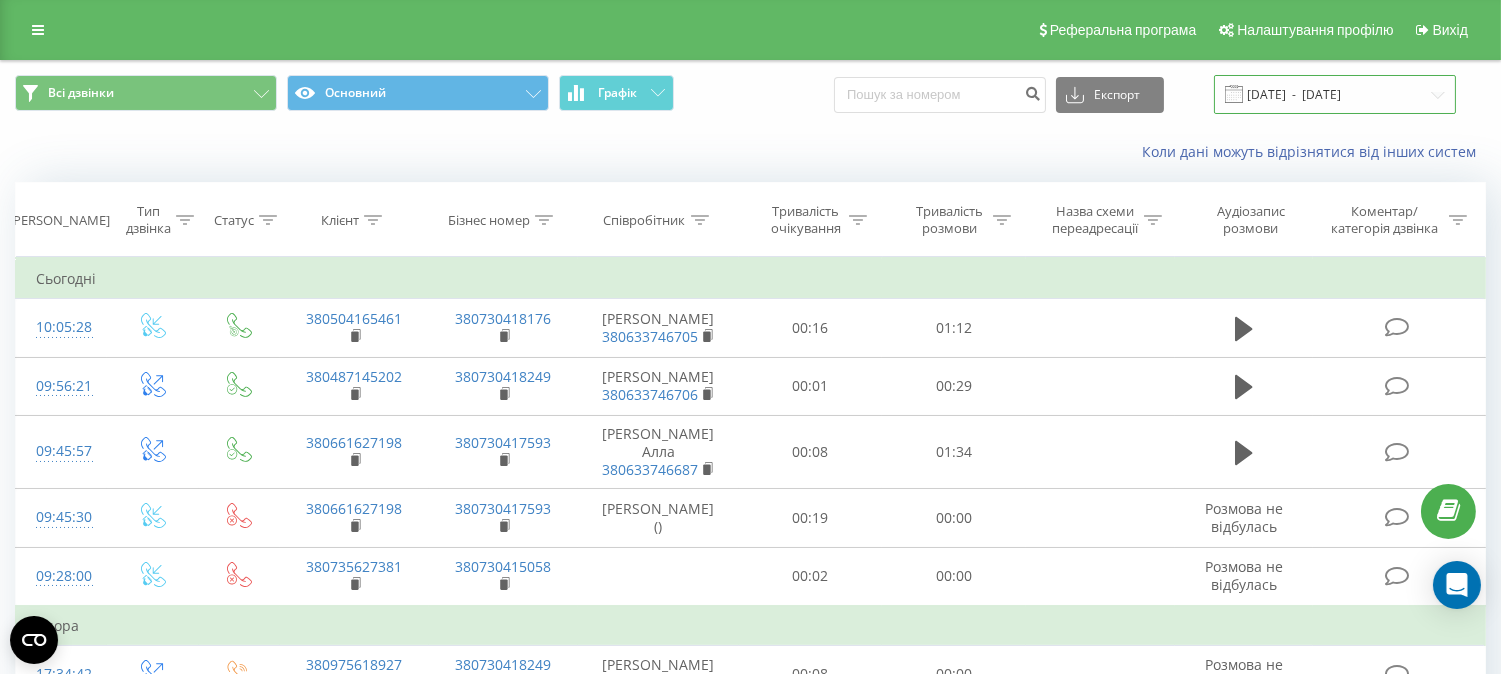 click on "[DATE]  -  [DATE]" at bounding box center [1335, 94] 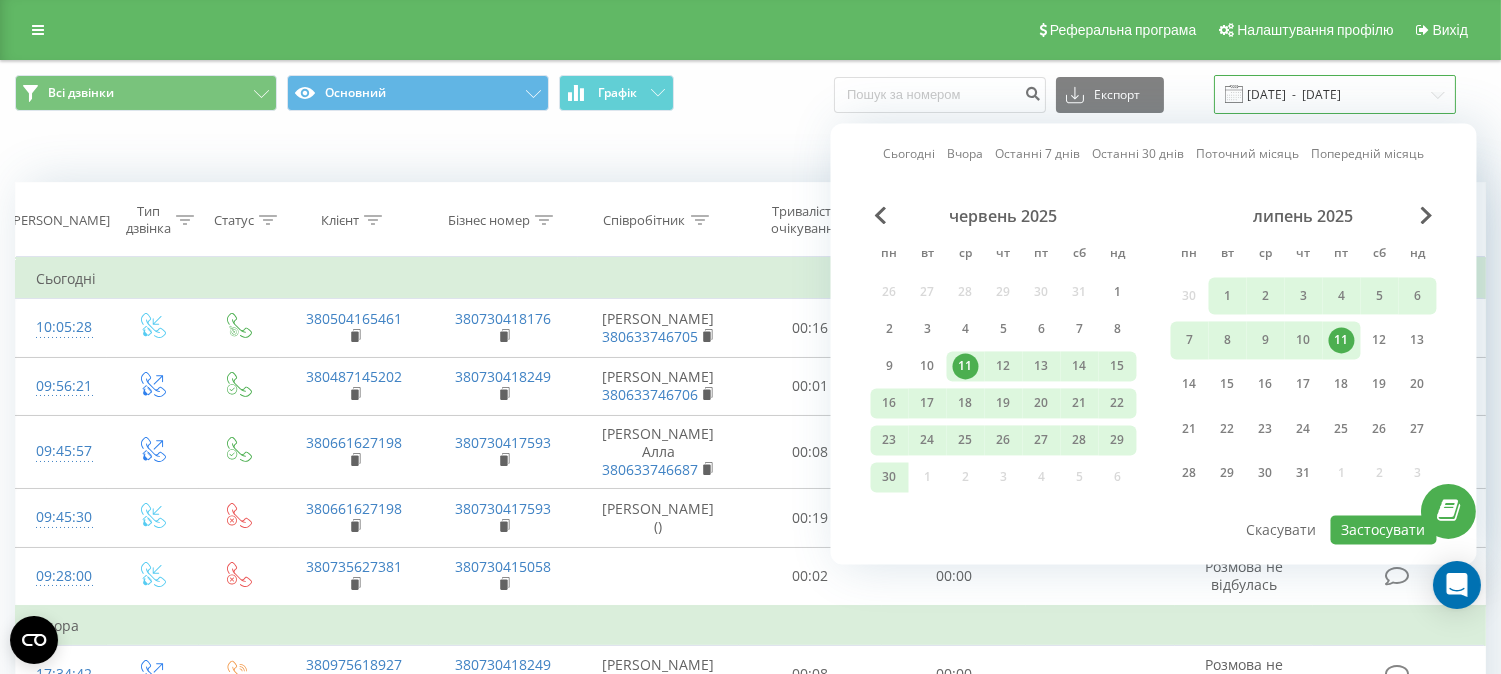 click on "[DATE]  -  [DATE]" at bounding box center [1335, 94] 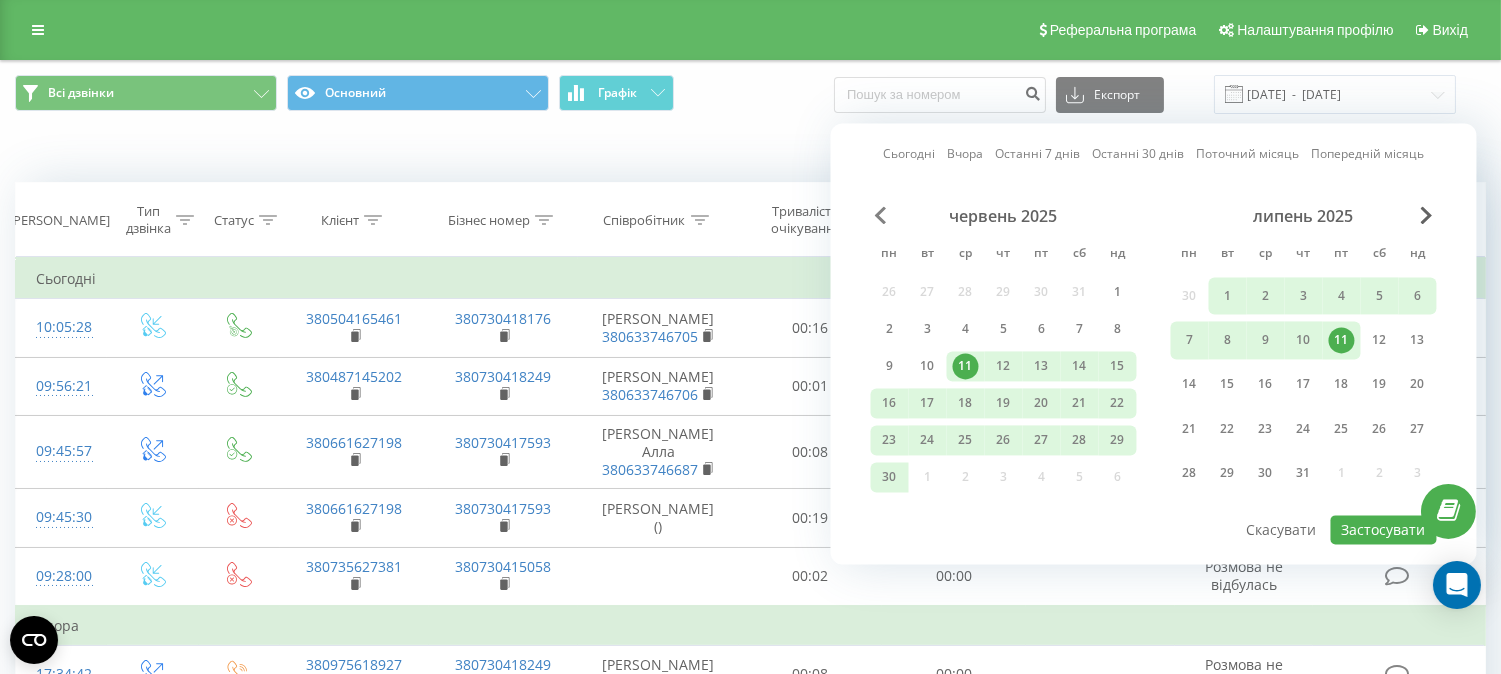 click at bounding box center [881, 215] 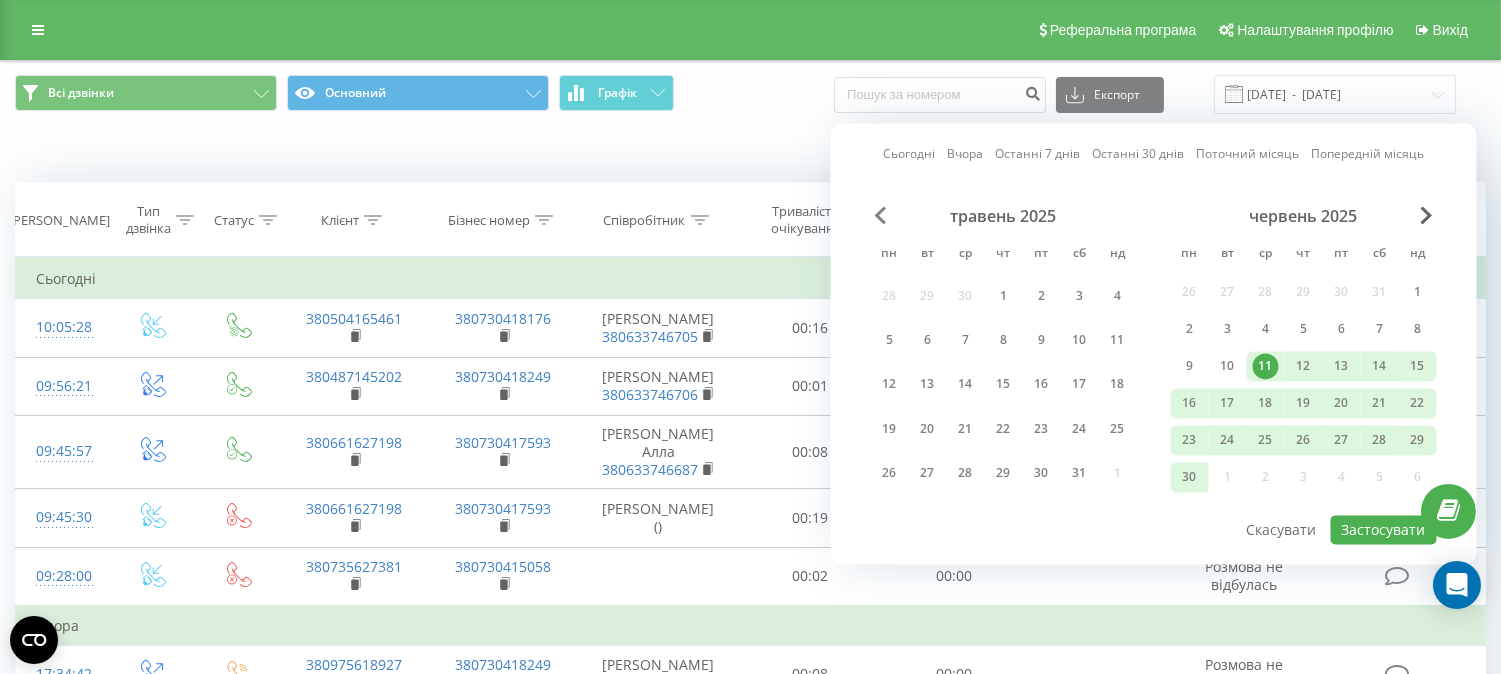 click at bounding box center (881, 215) 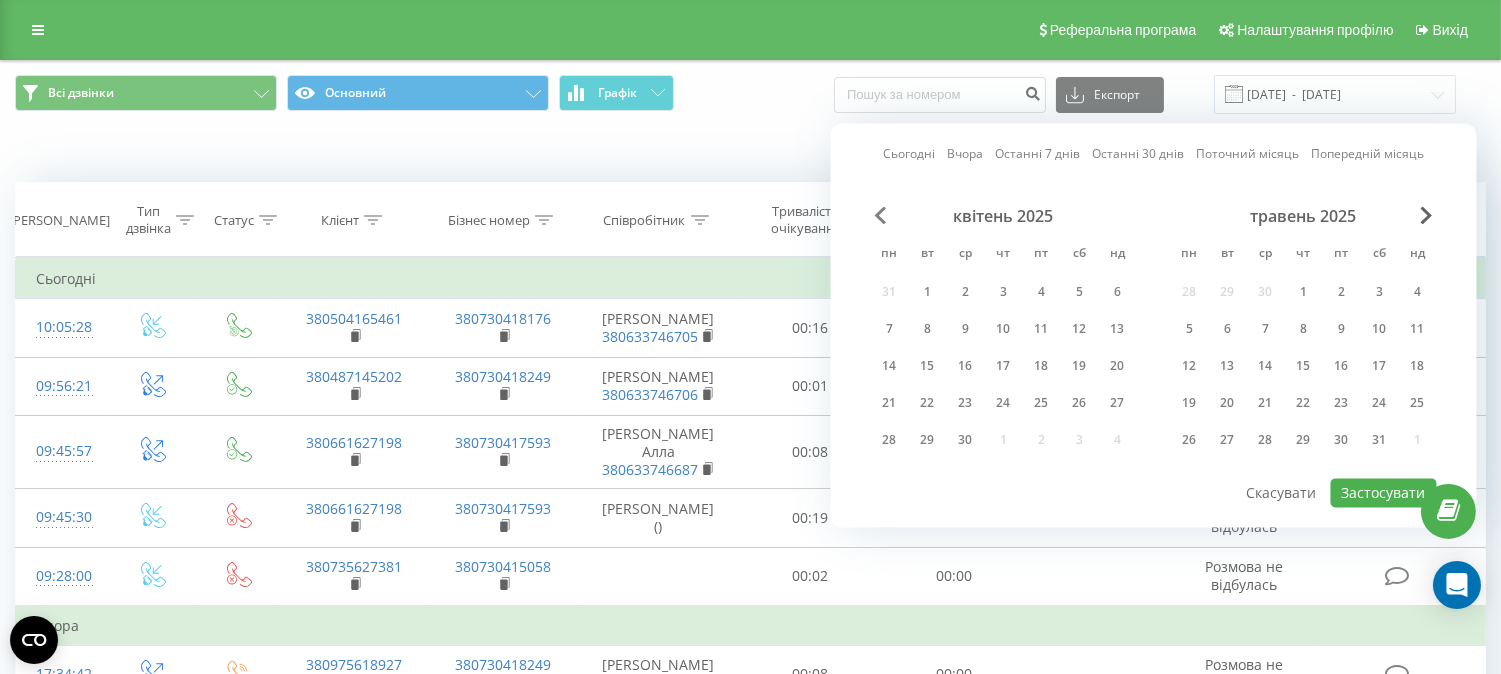 click at bounding box center (881, 215) 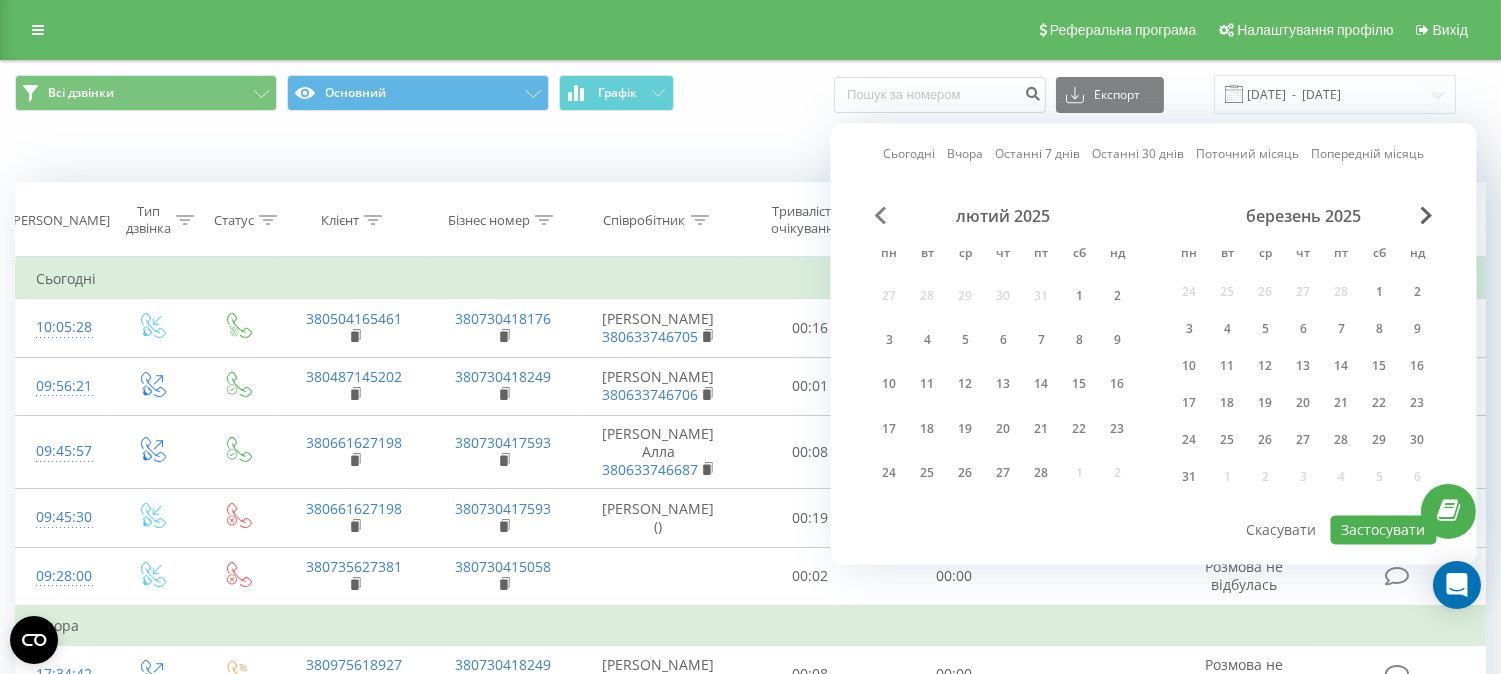 click at bounding box center (881, 215) 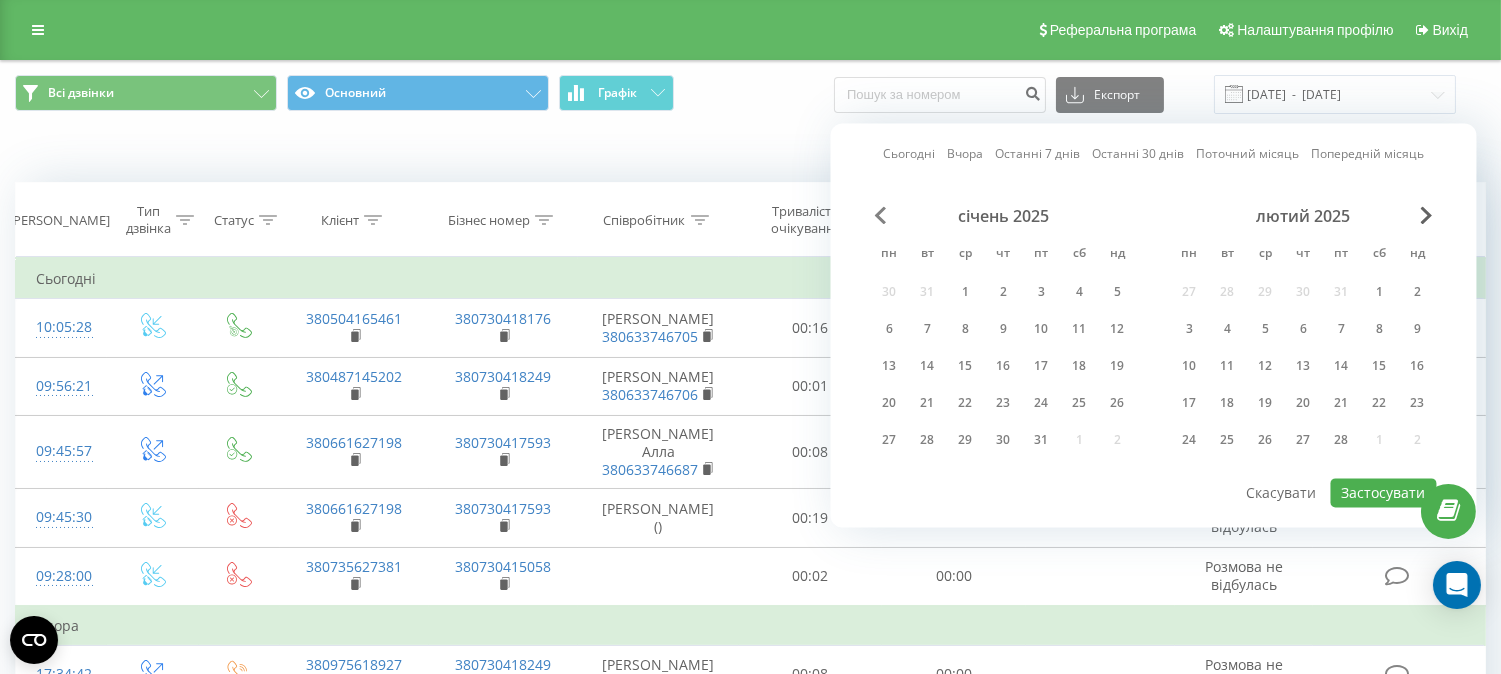 click at bounding box center [881, 215] 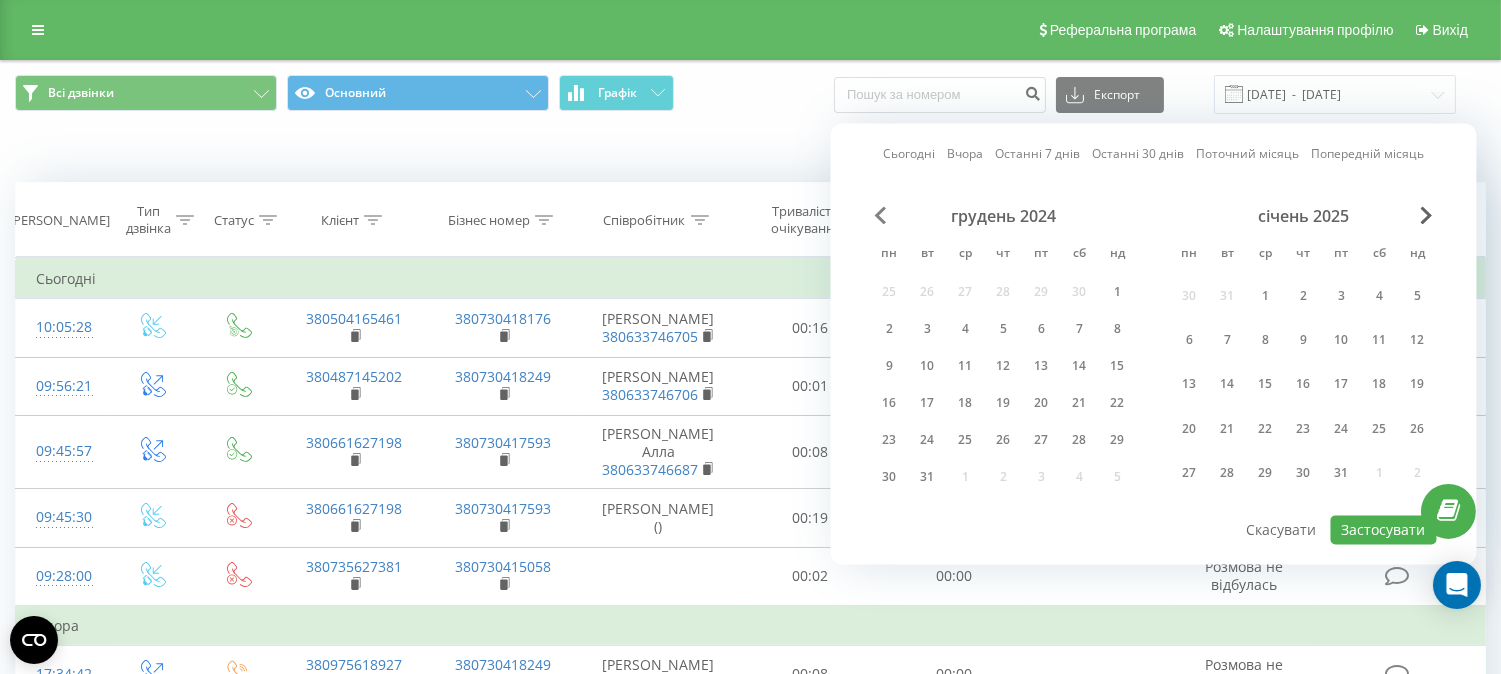 click at bounding box center (881, 215) 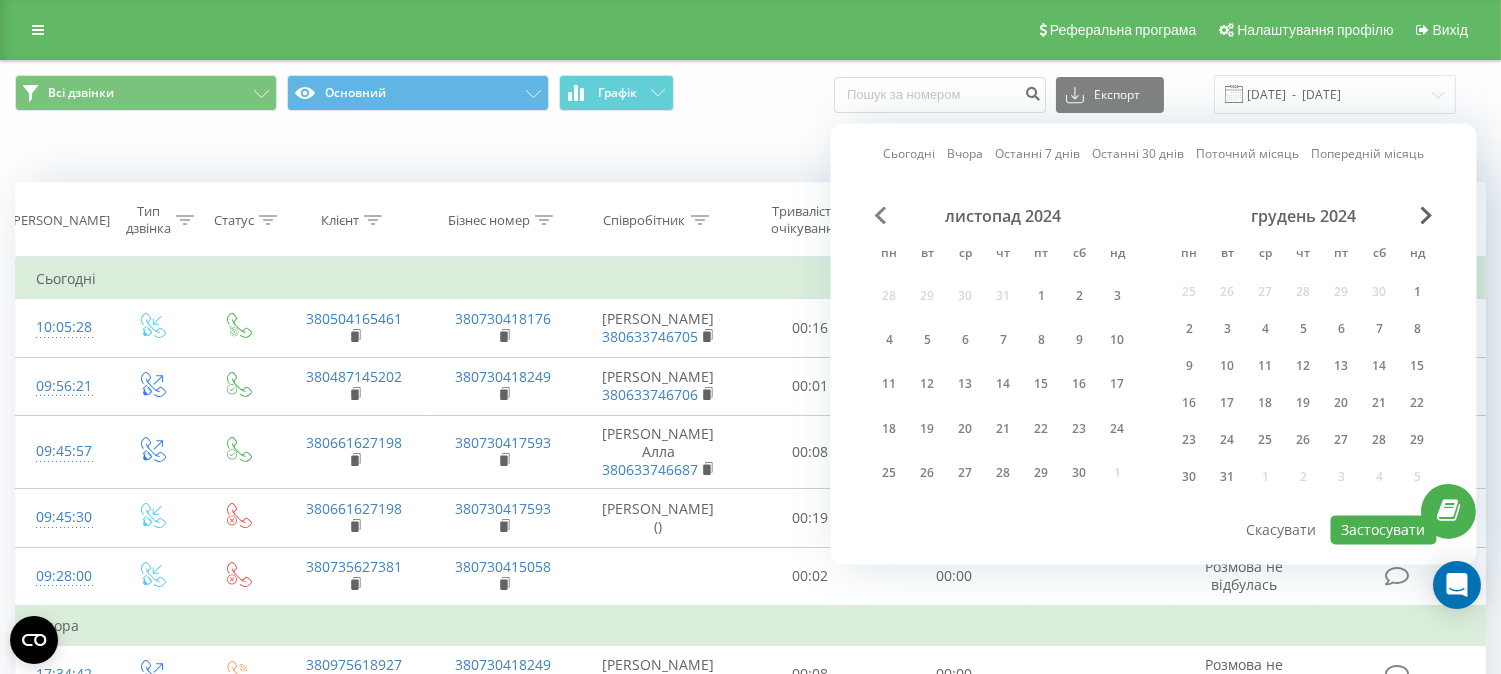 click at bounding box center (881, 215) 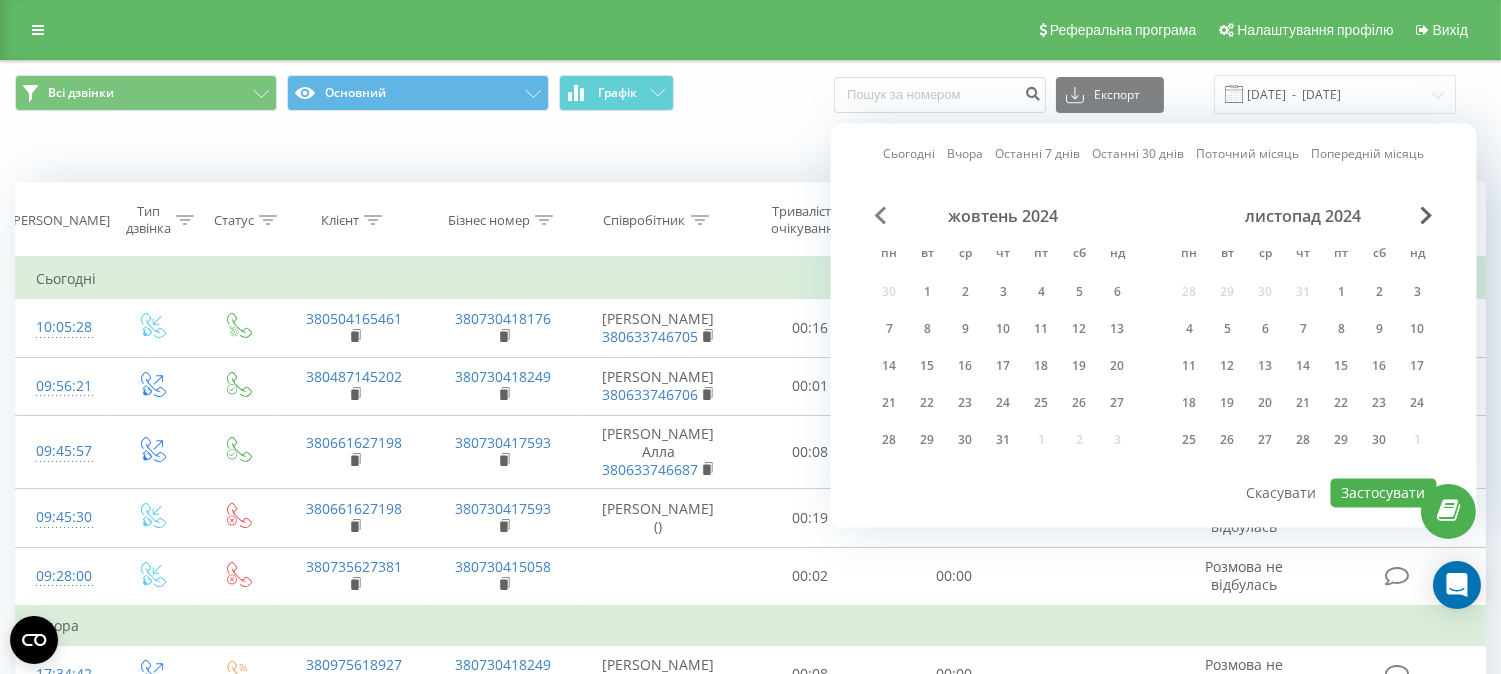 click at bounding box center (881, 215) 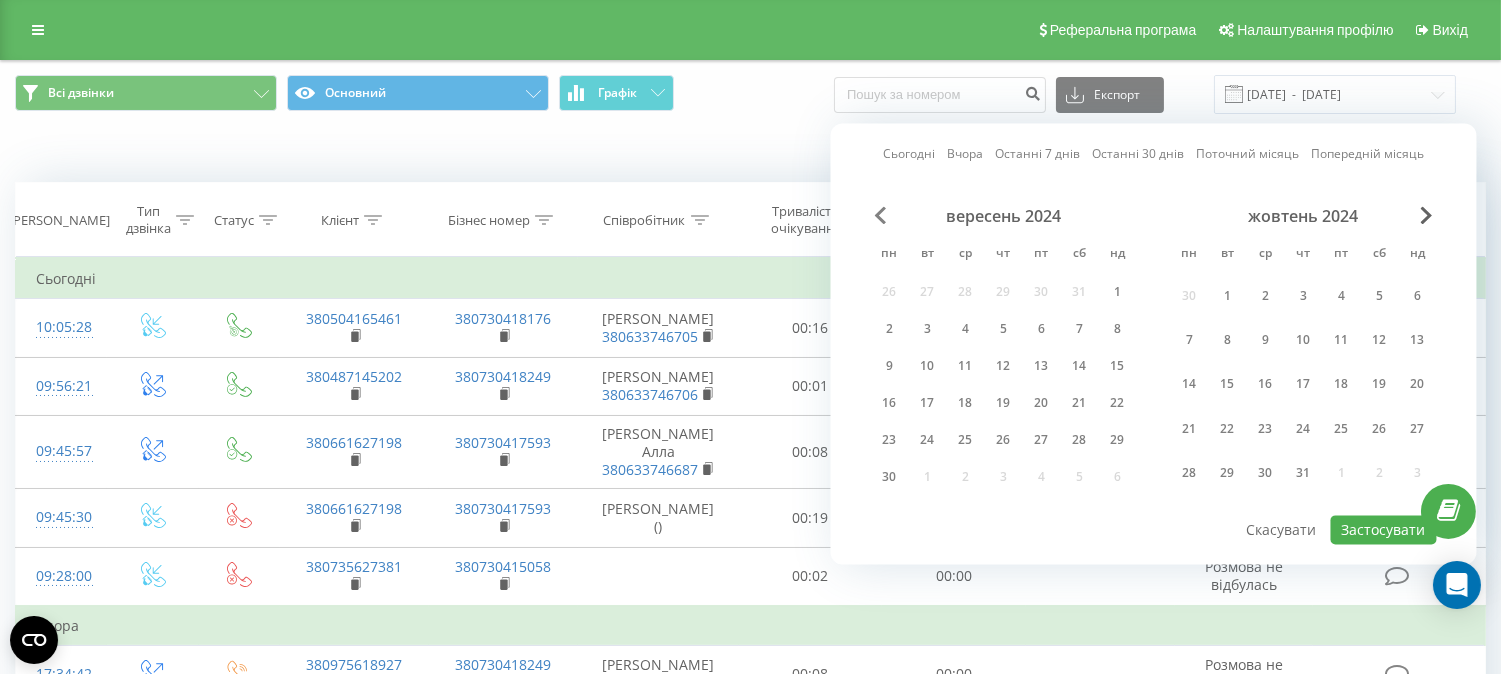 click at bounding box center [881, 215] 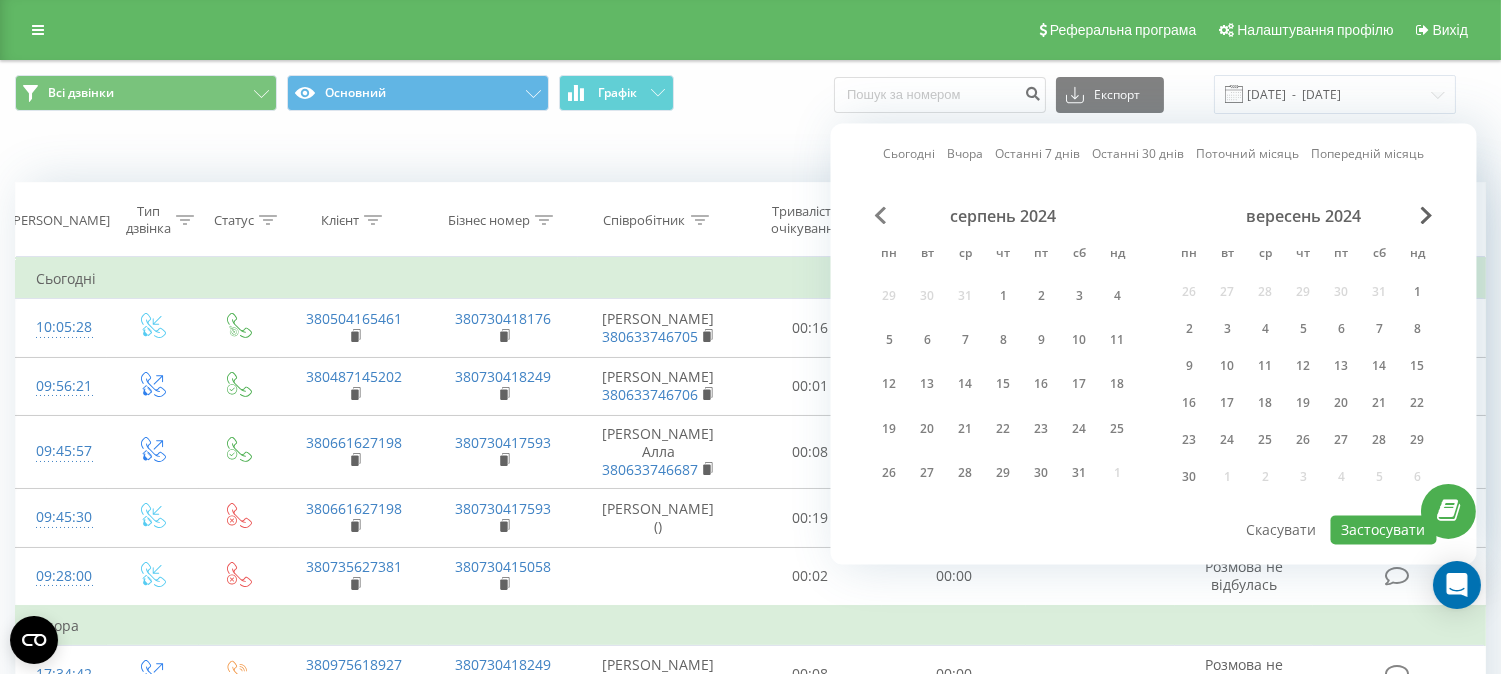 click at bounding box center [881, 215] 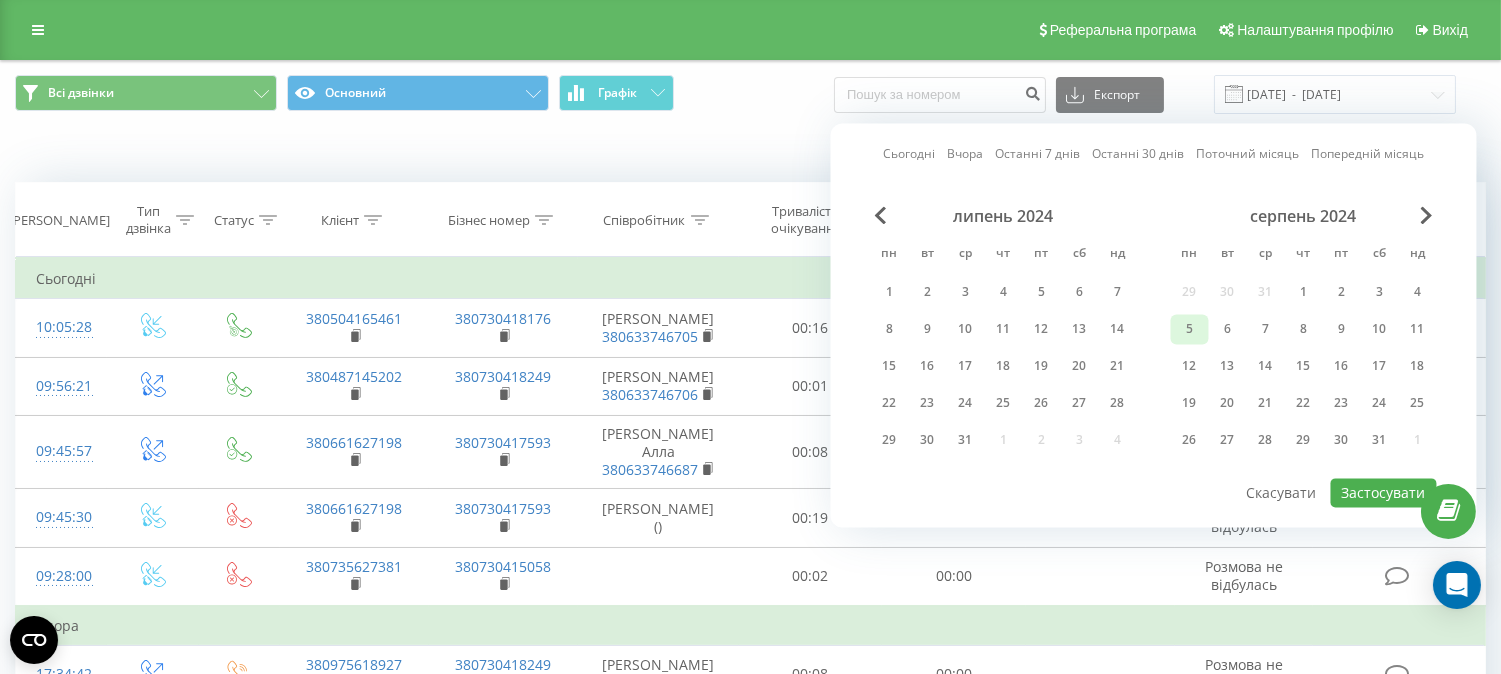click on "5" at bounding box center [1190, 329] 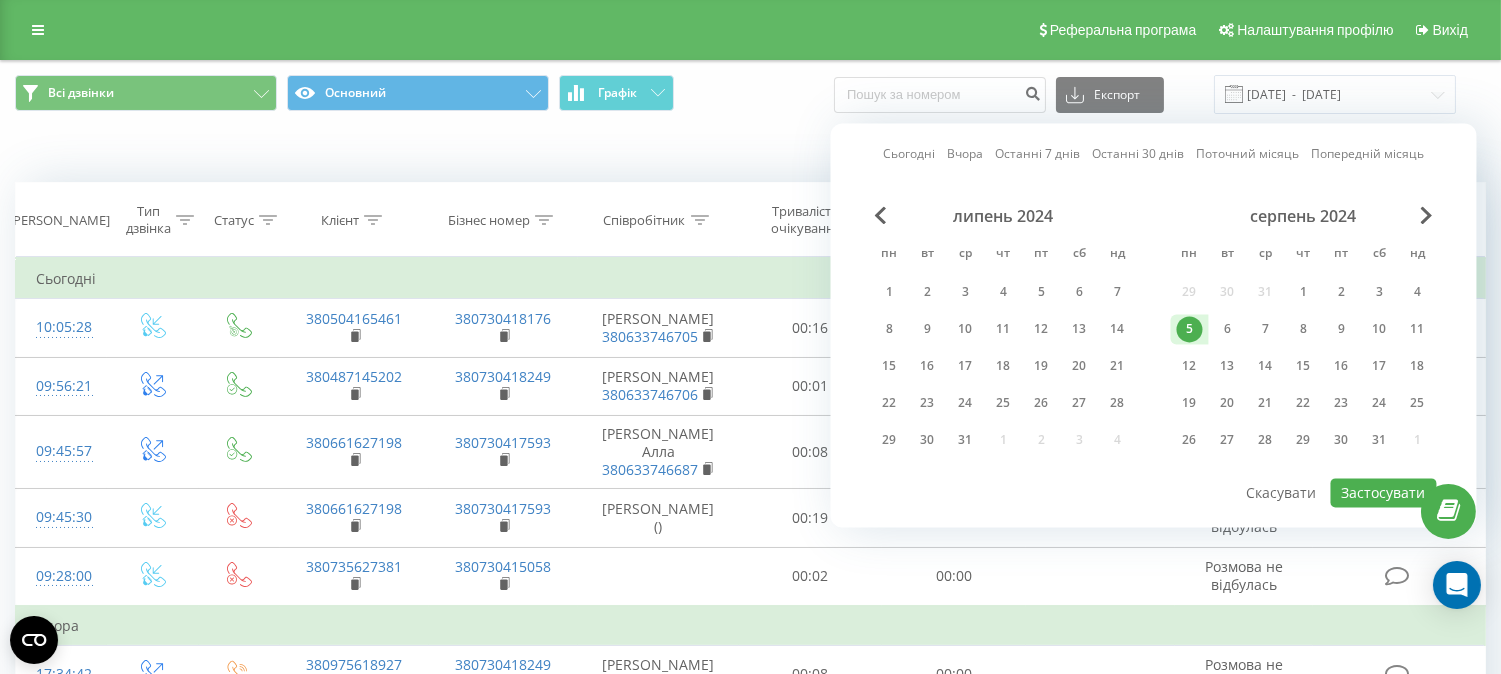 click on "5" at bounding box center [1190, 329] 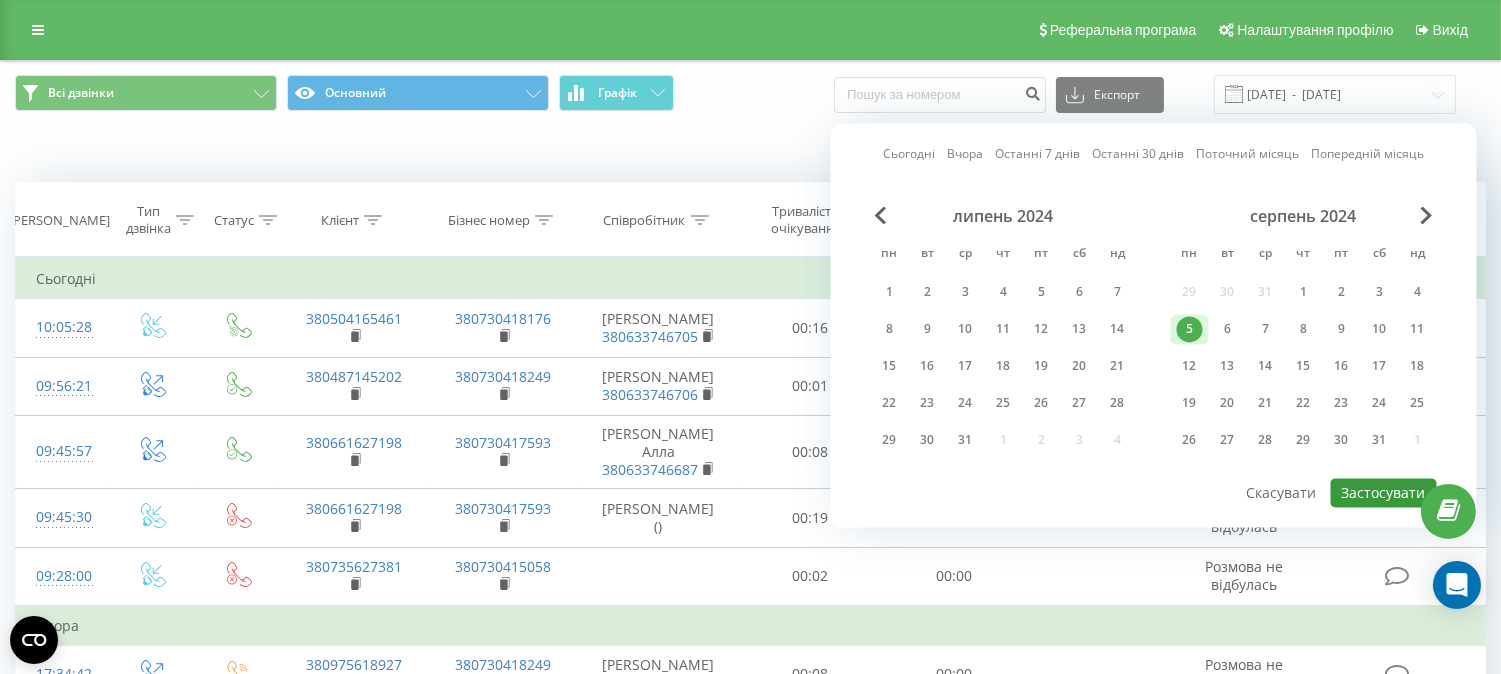 click on "Застосувати" at bounding box center (1384, 492) 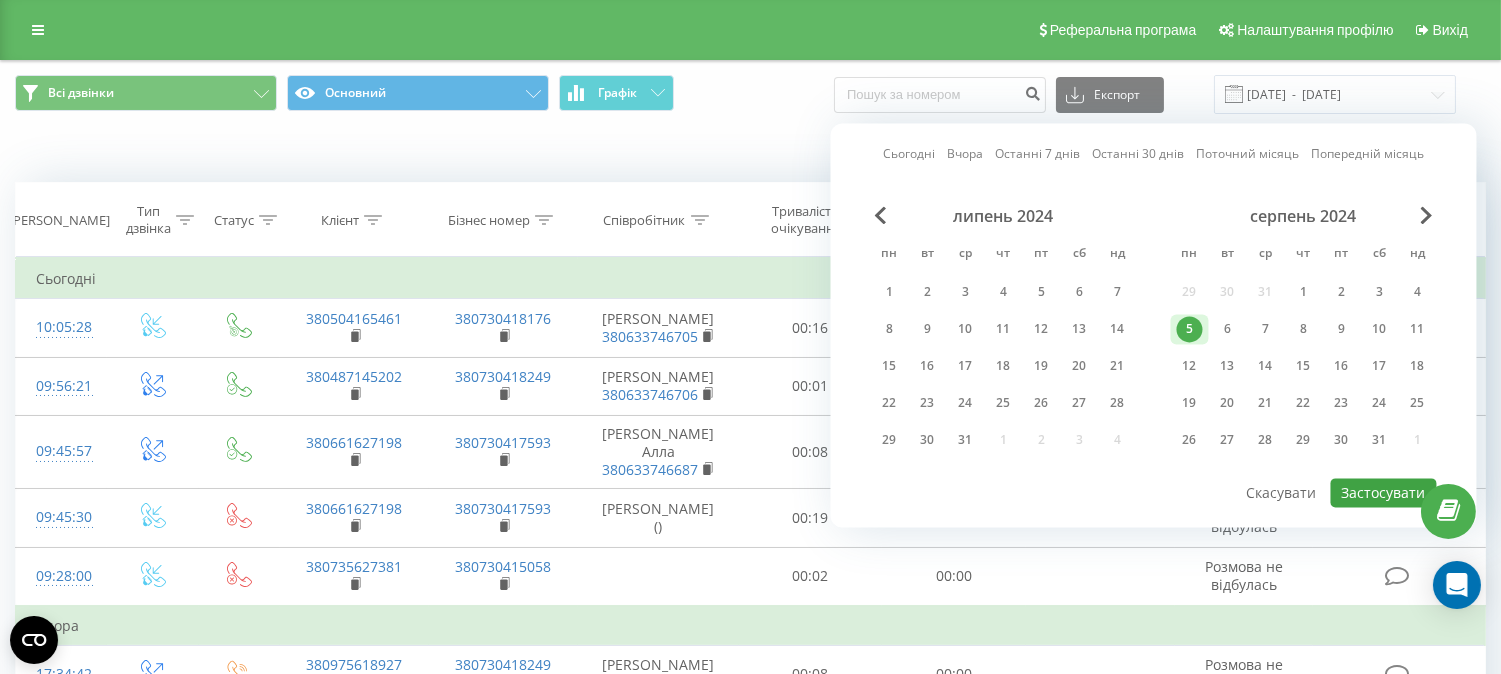 type on "[DATE]  -  [DATE]" 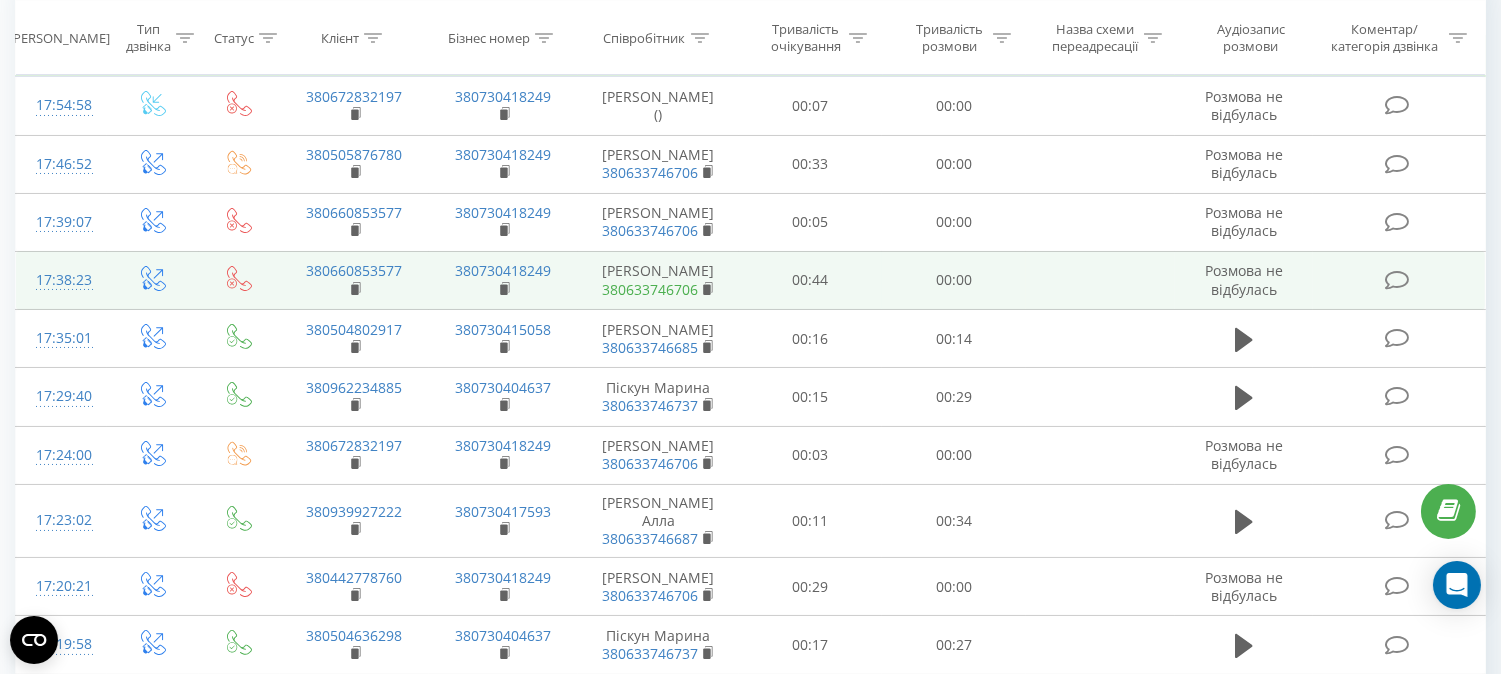 scroll, scrollTop: 0, scrollLeft: 0, axis: both 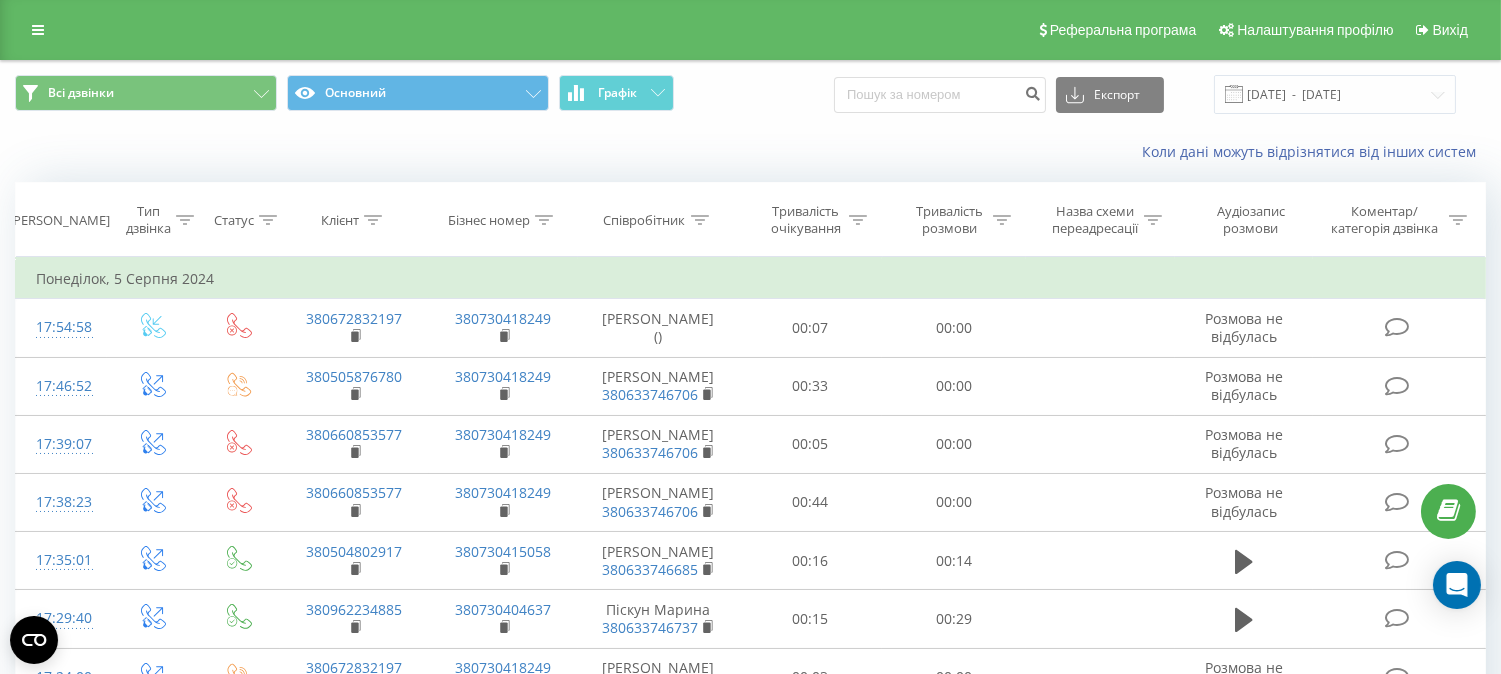 click at bounding box center (700, 220) 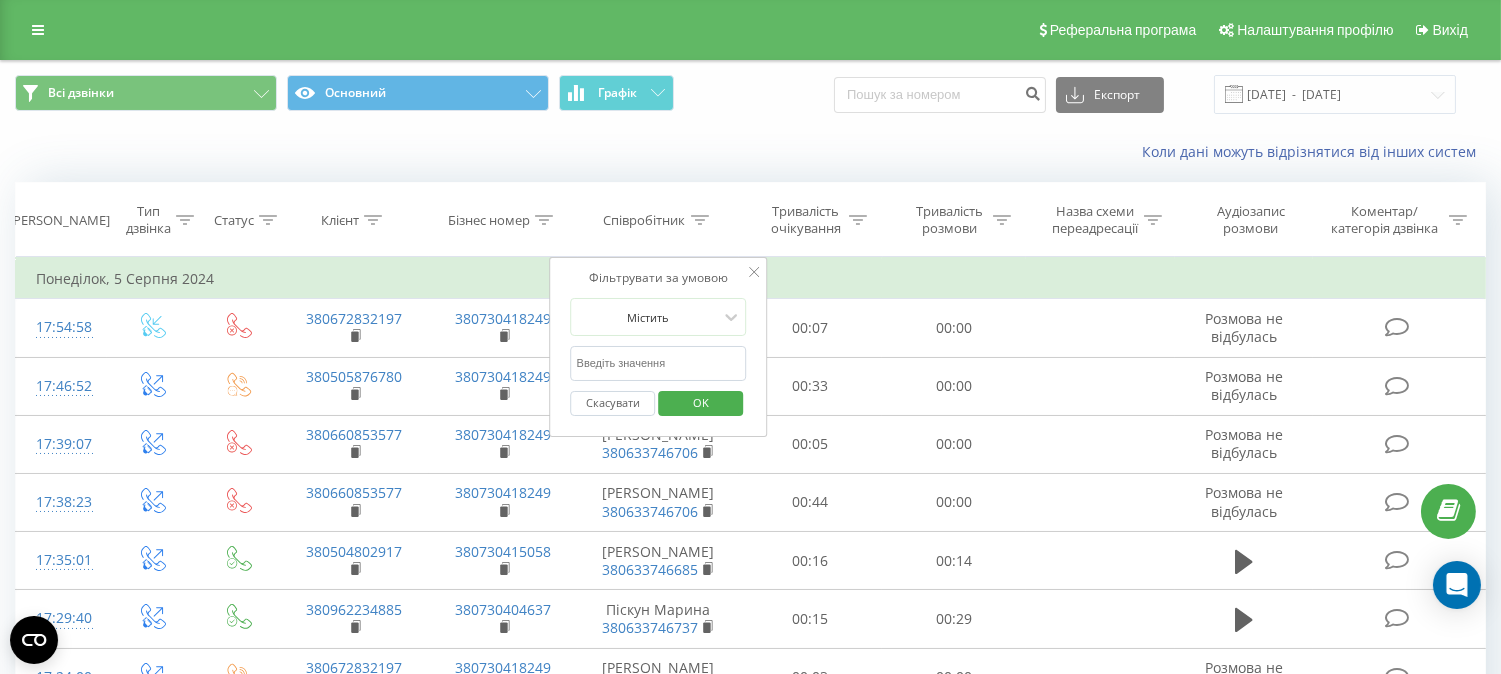 click at bounding box center [659, 363] 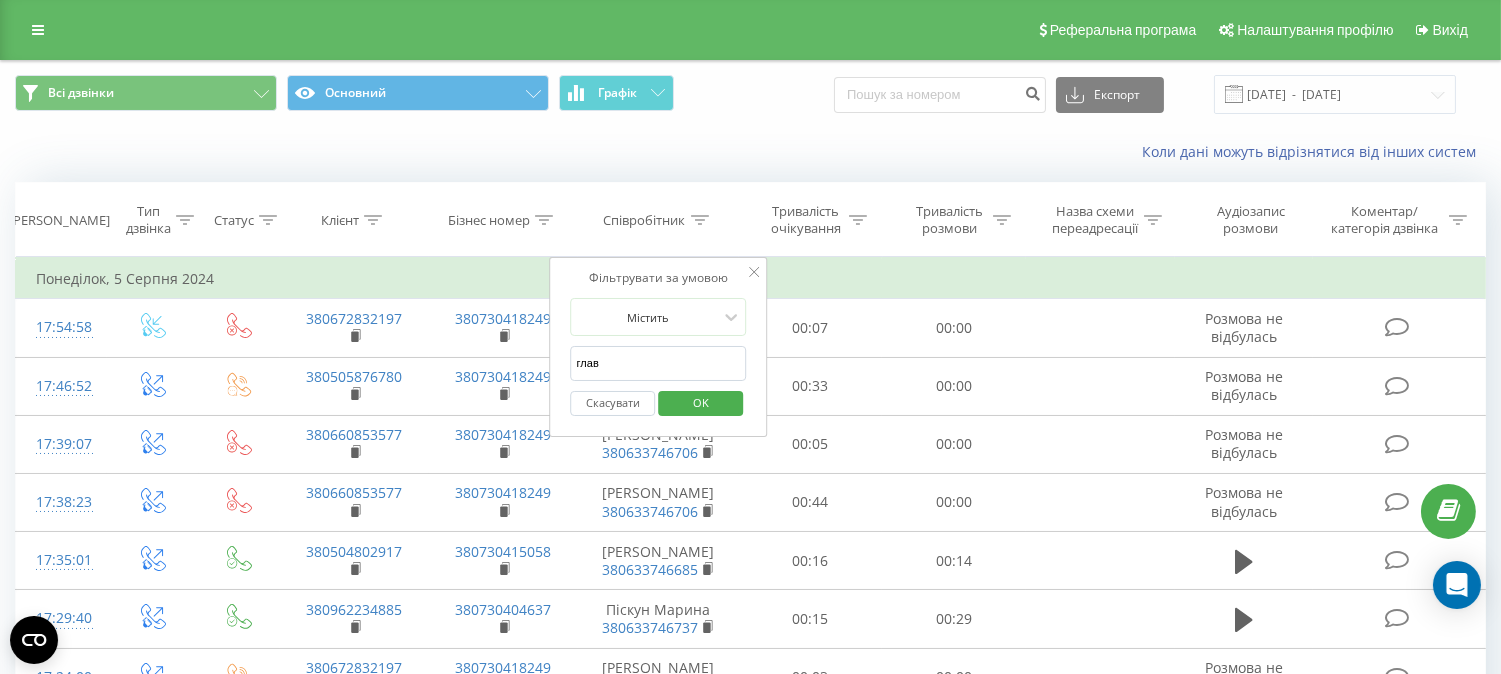 click on "OK" at bounding box center [701, 402] 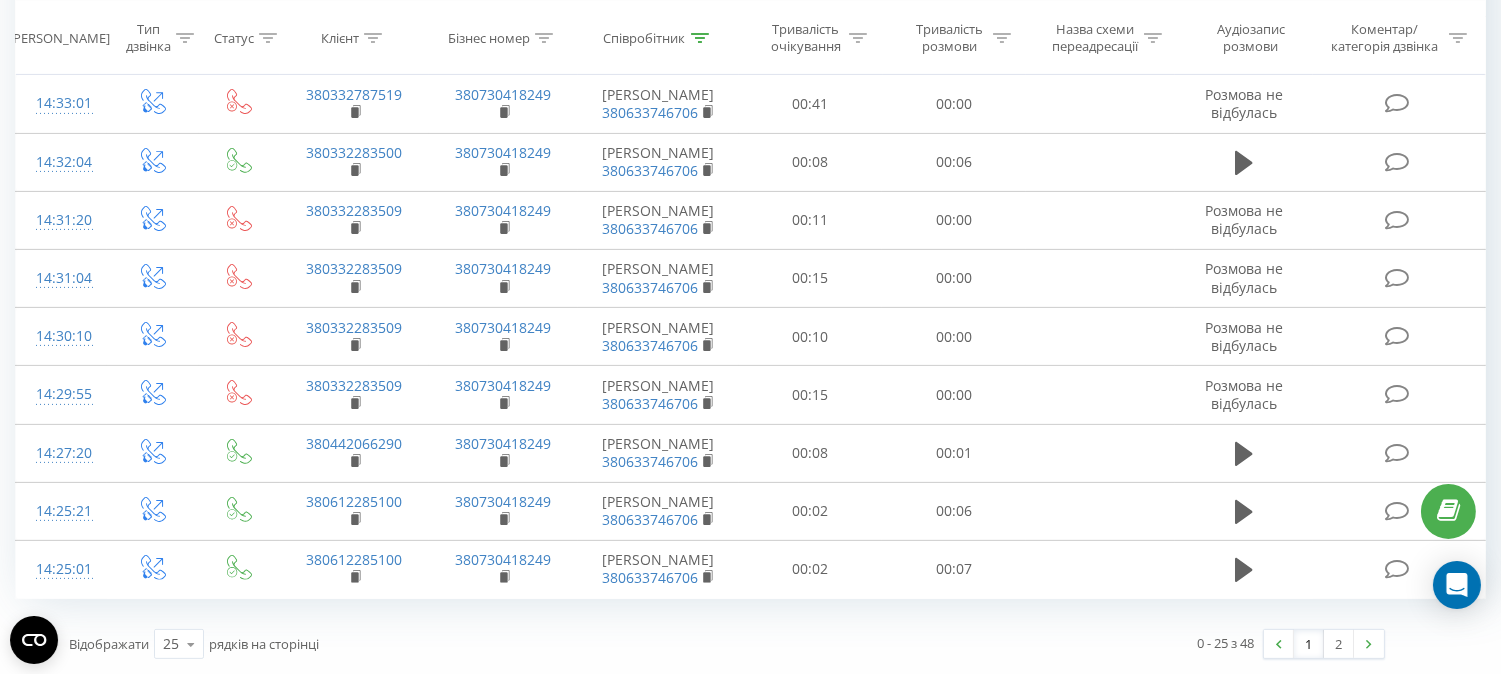 scroll, scrollTop: 1541, scrollLeft: 0, axis: vertical 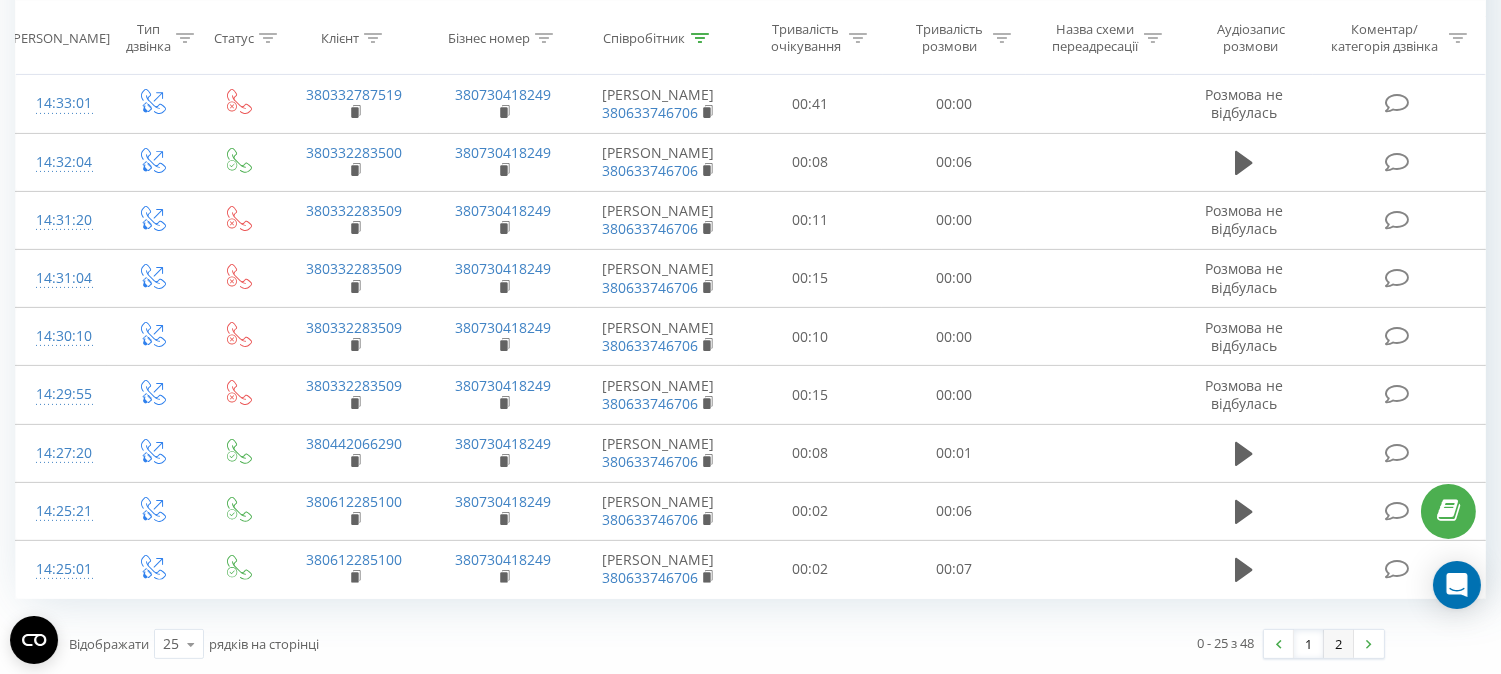click on "2" at bounding box center (1339, 644) 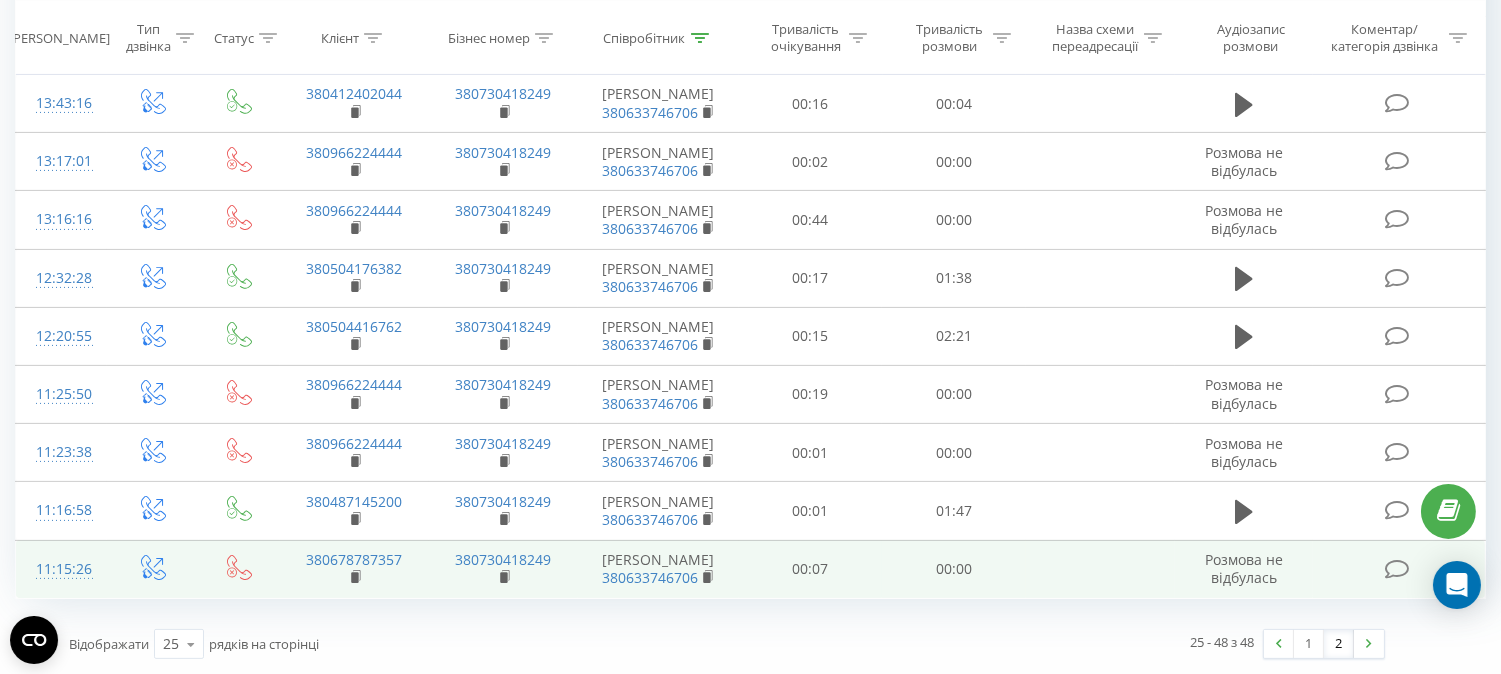 scroll, scrollTop: 1408, scrollLeft: 0, axis: vertical 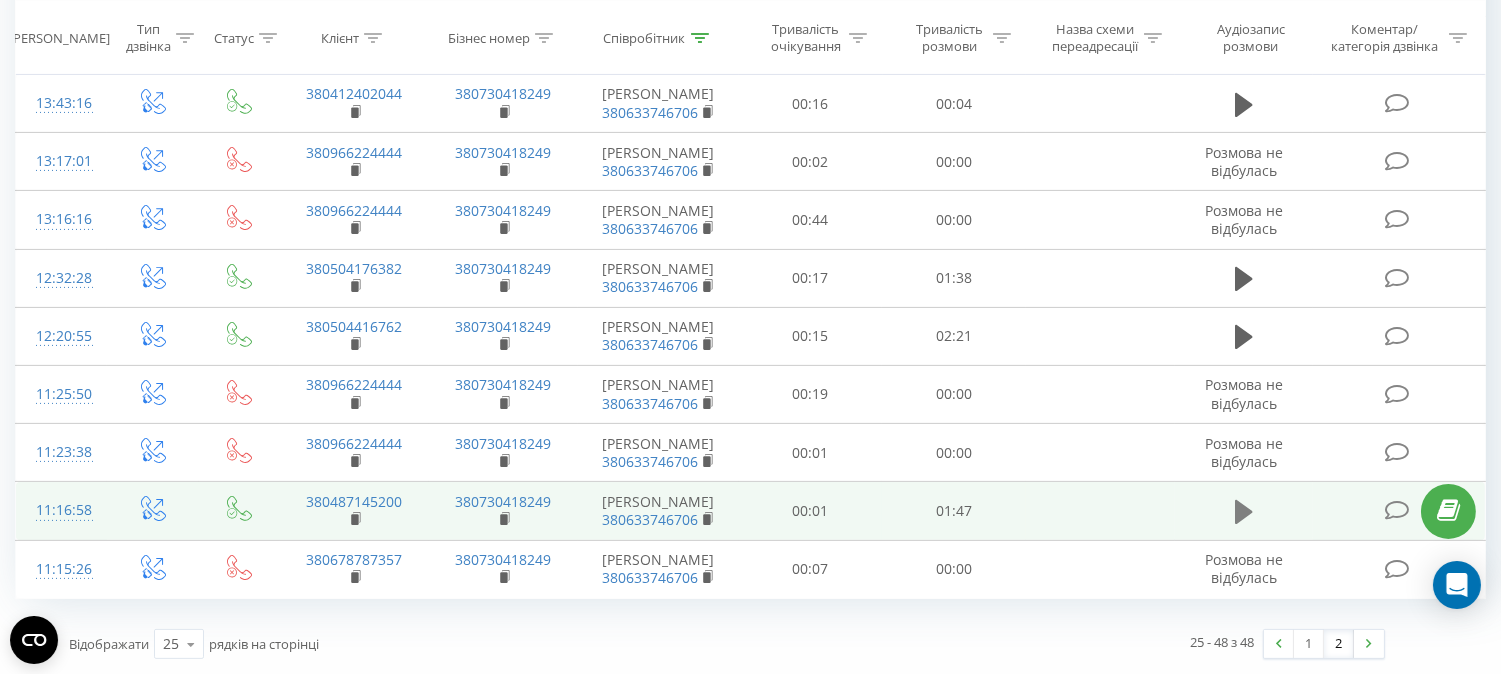 click 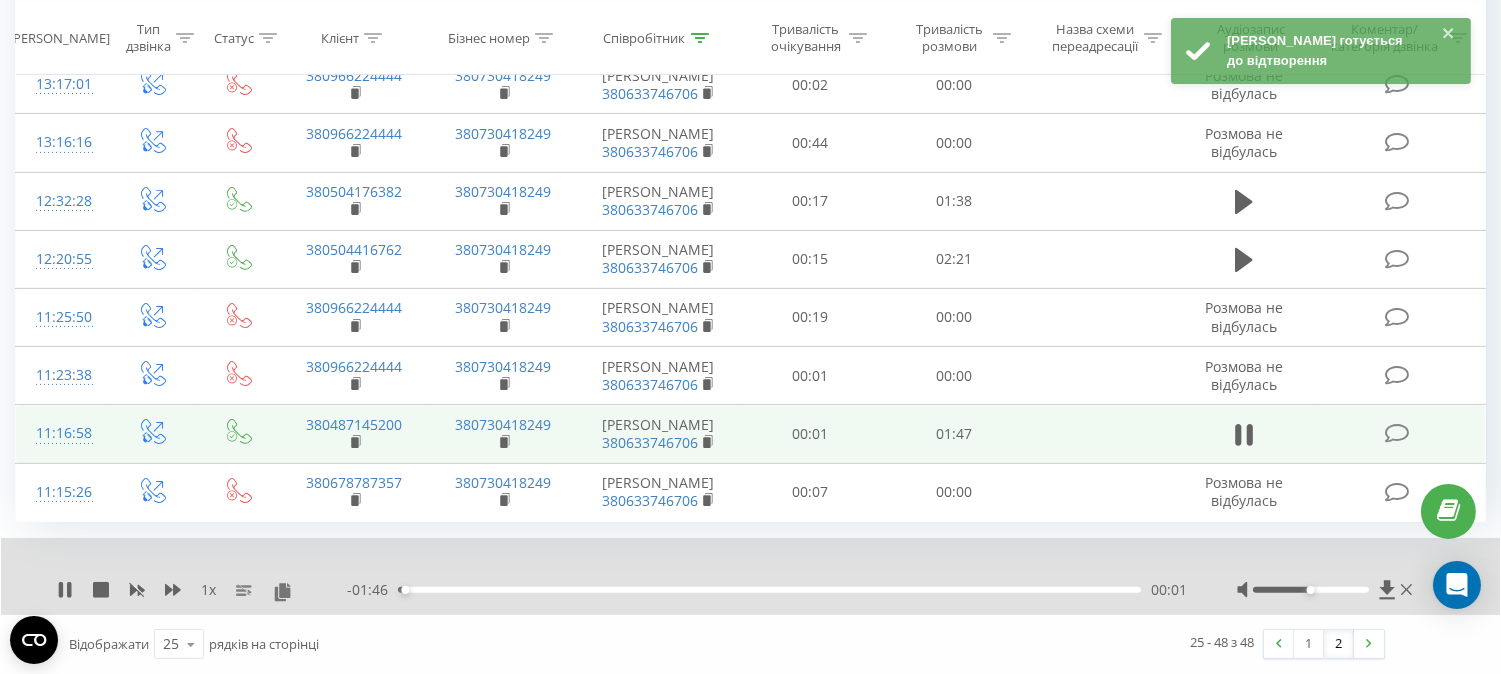 click at bounding box center [1310, 590] 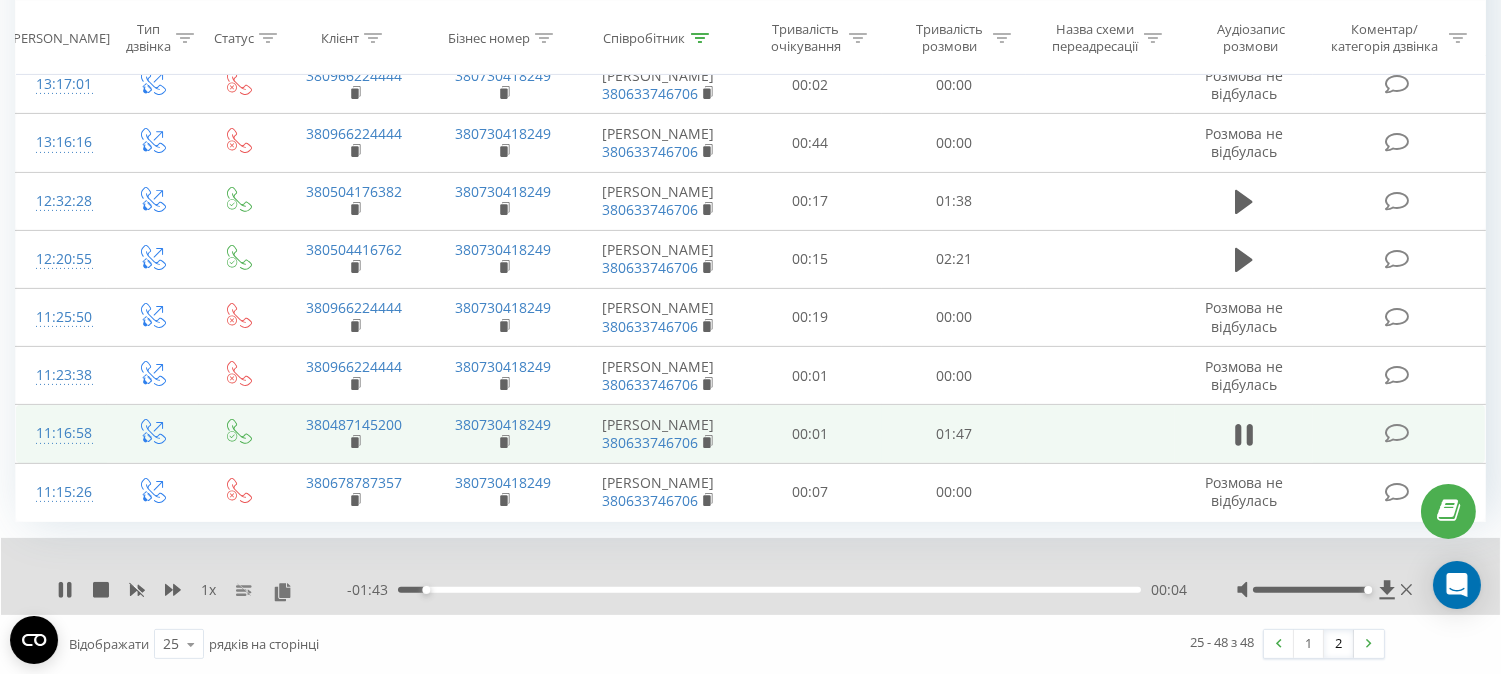 drag, startPoint x: 1343, startPoint y: 670, endPoint x: 1370, endPoint y: 670, distance: 27 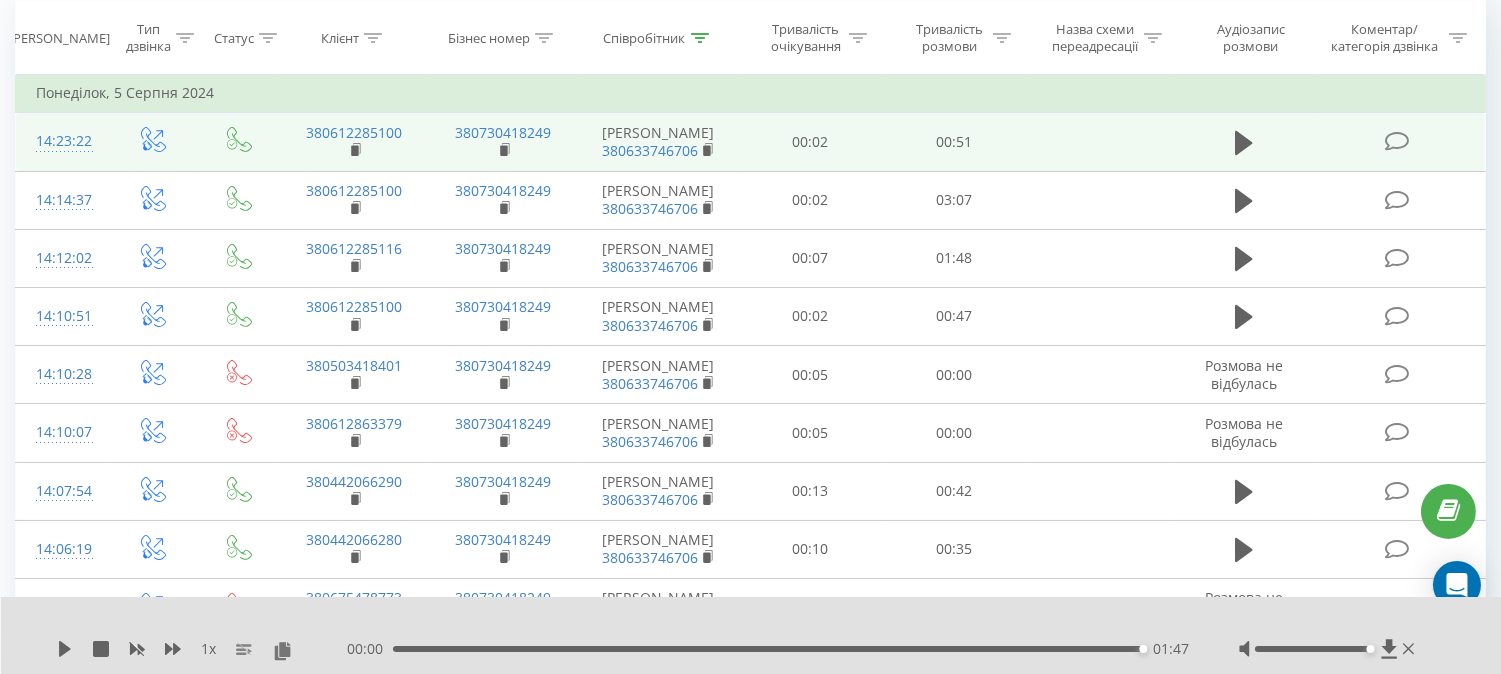 scroll, scrollTop: 0, scrollLeft: 0, axis: both 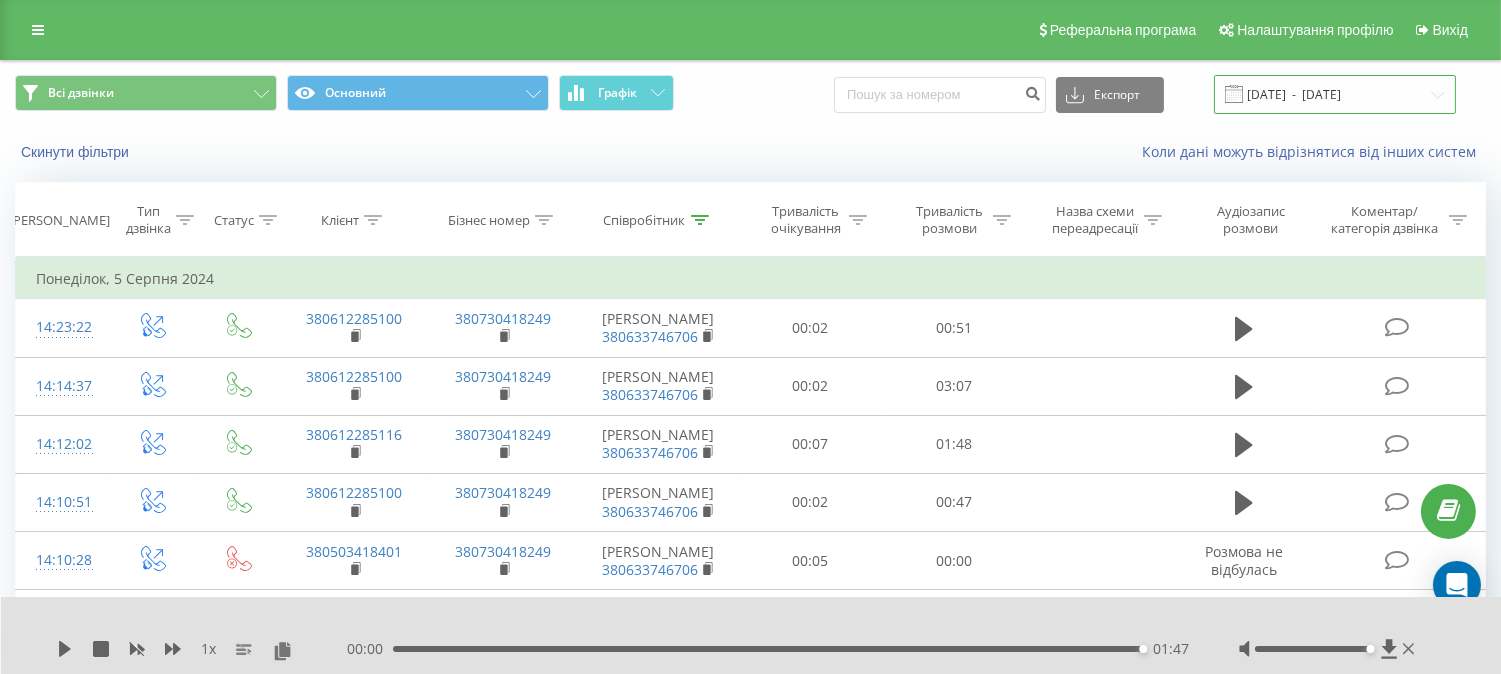 click on "[DATE]  -  [DATE]" at bounding box center [1335, 94] 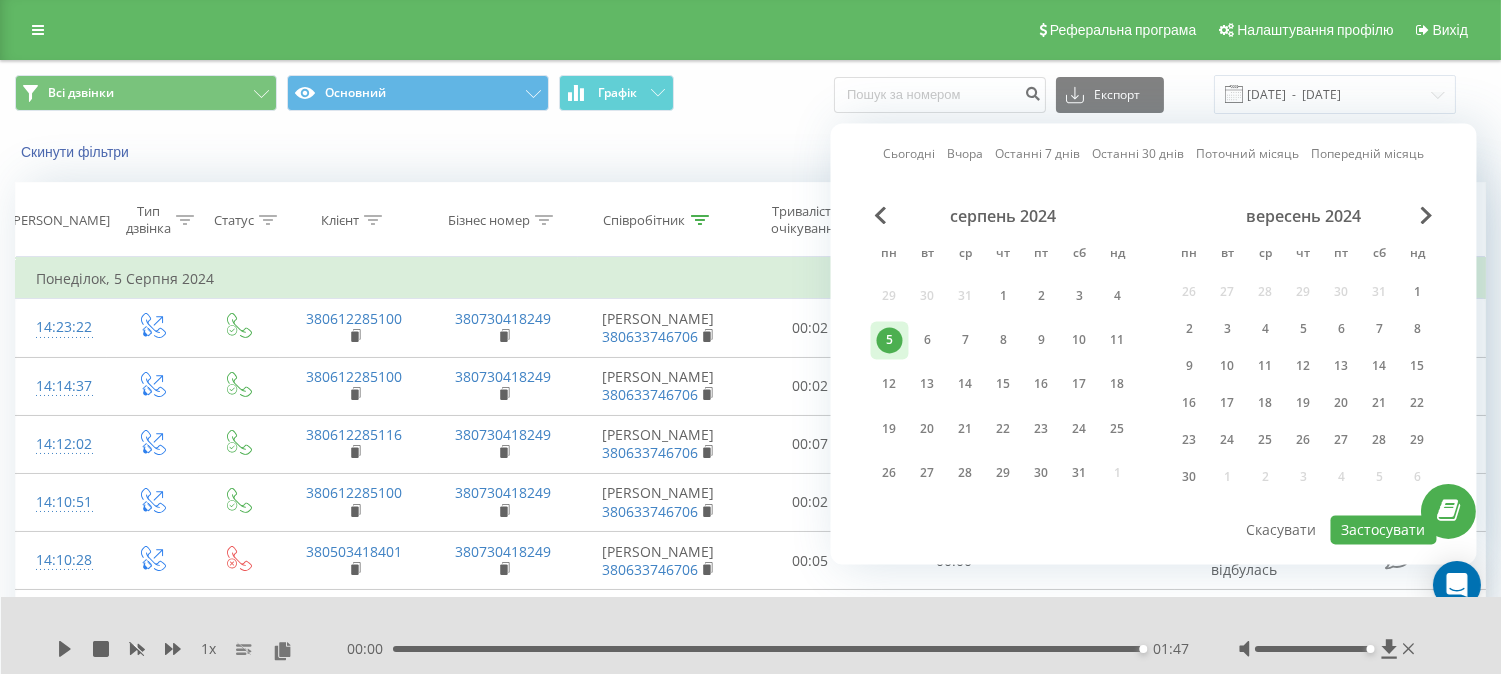 click on "Сьогодні" at bounding box center [909, 154] 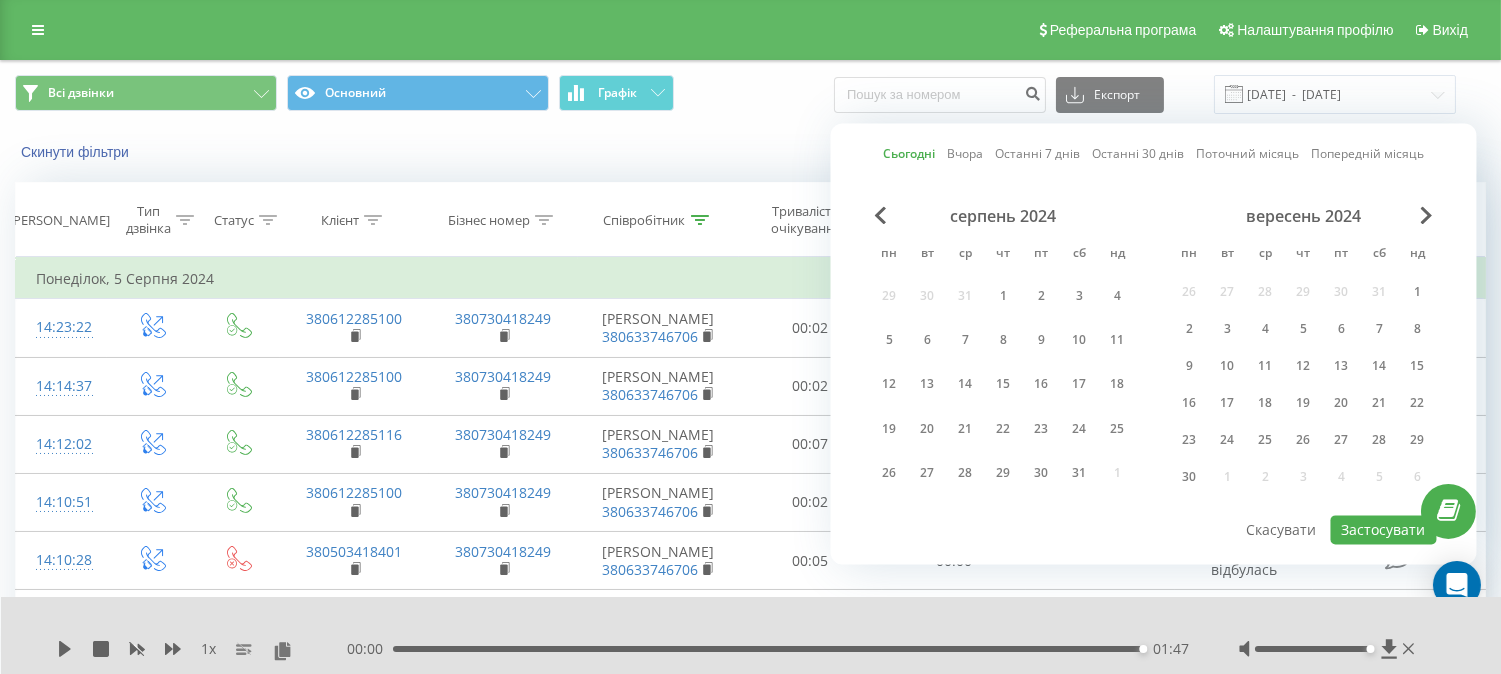 click on "Сьогодні" at bounding box center [909, 154] 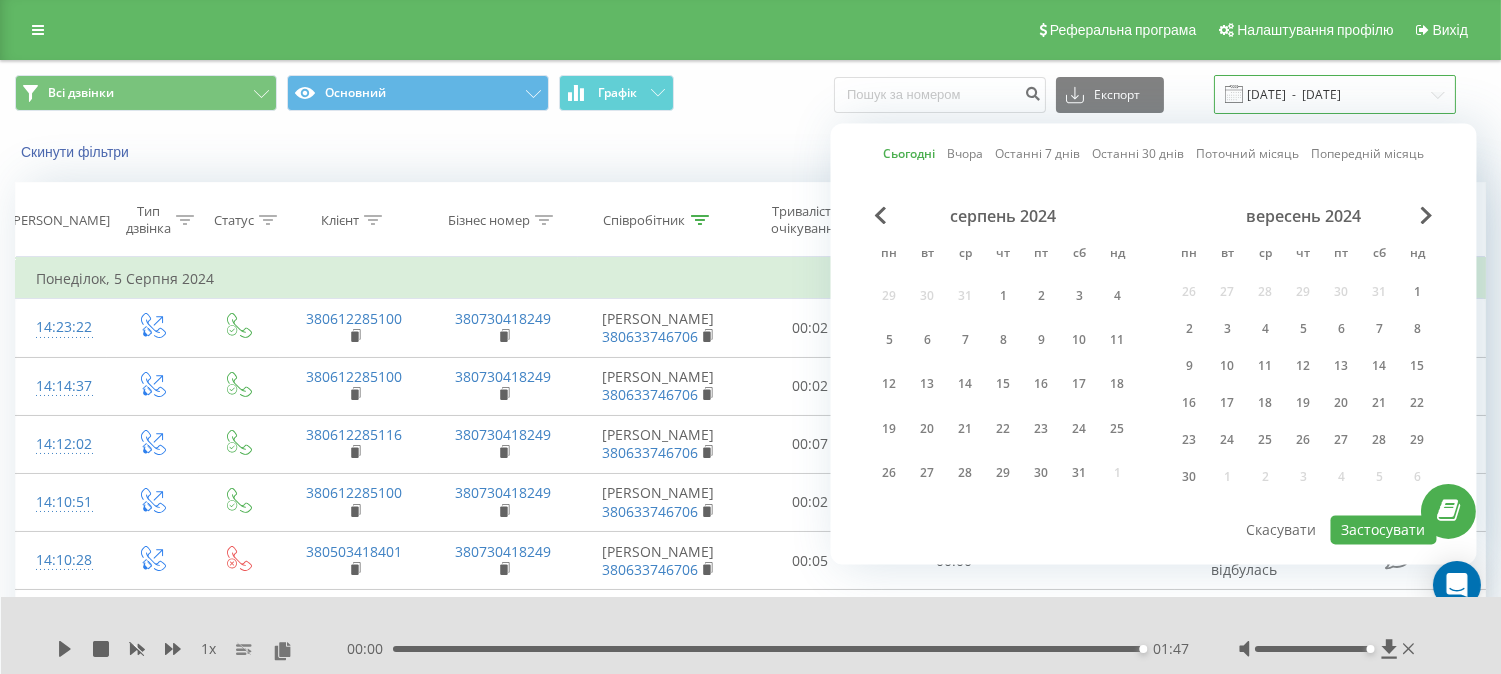 click on "[DATE]  -  [DATE]" at bounding box center (1335, 94) 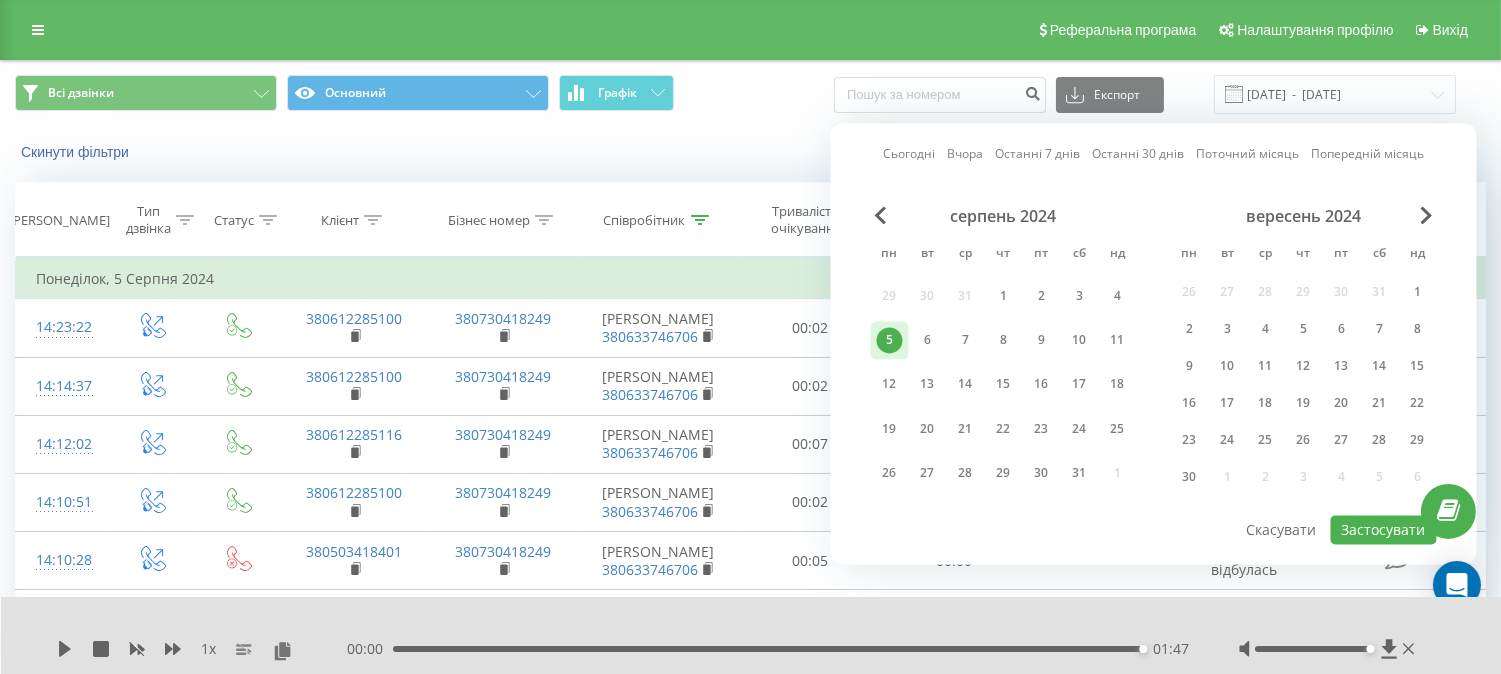 click on "Сьогодні" at bounding box center [909, 154] 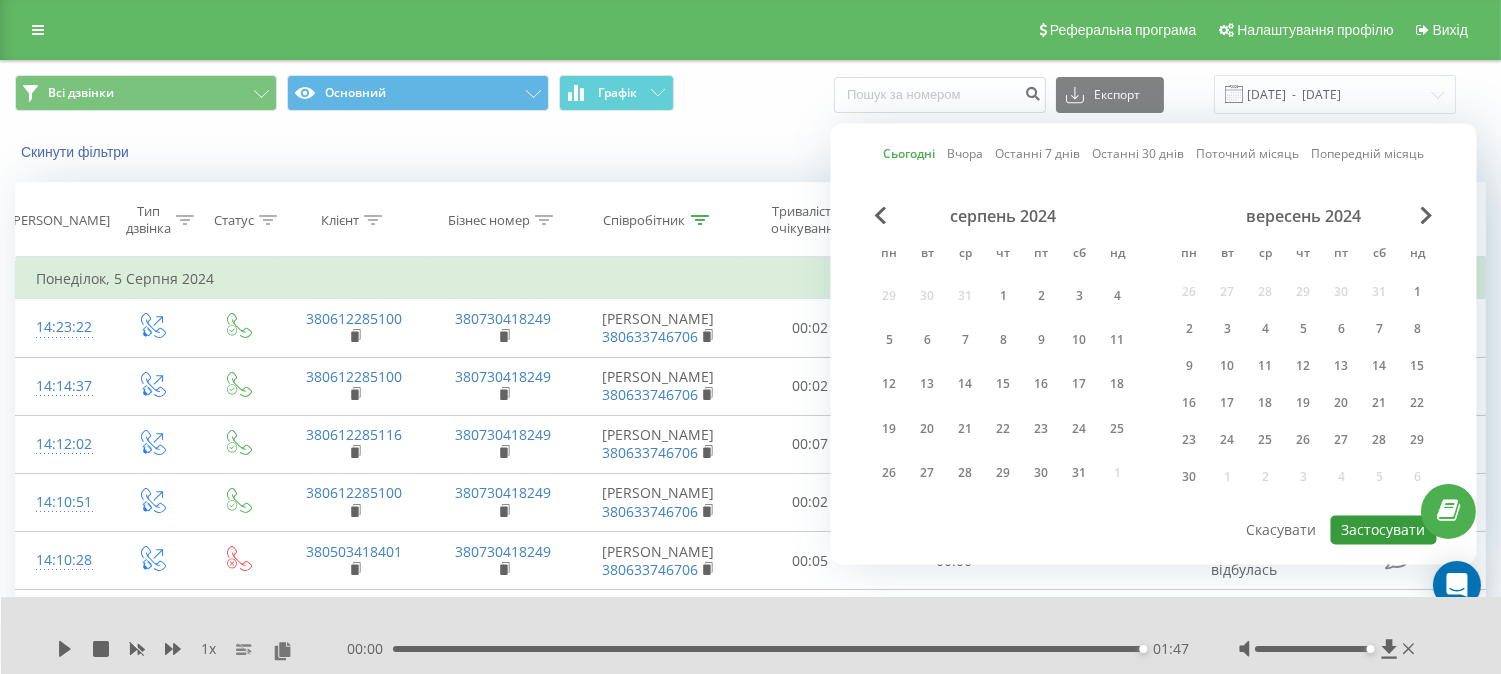 click on "Застосувати" at bounding box center (1384, 529) 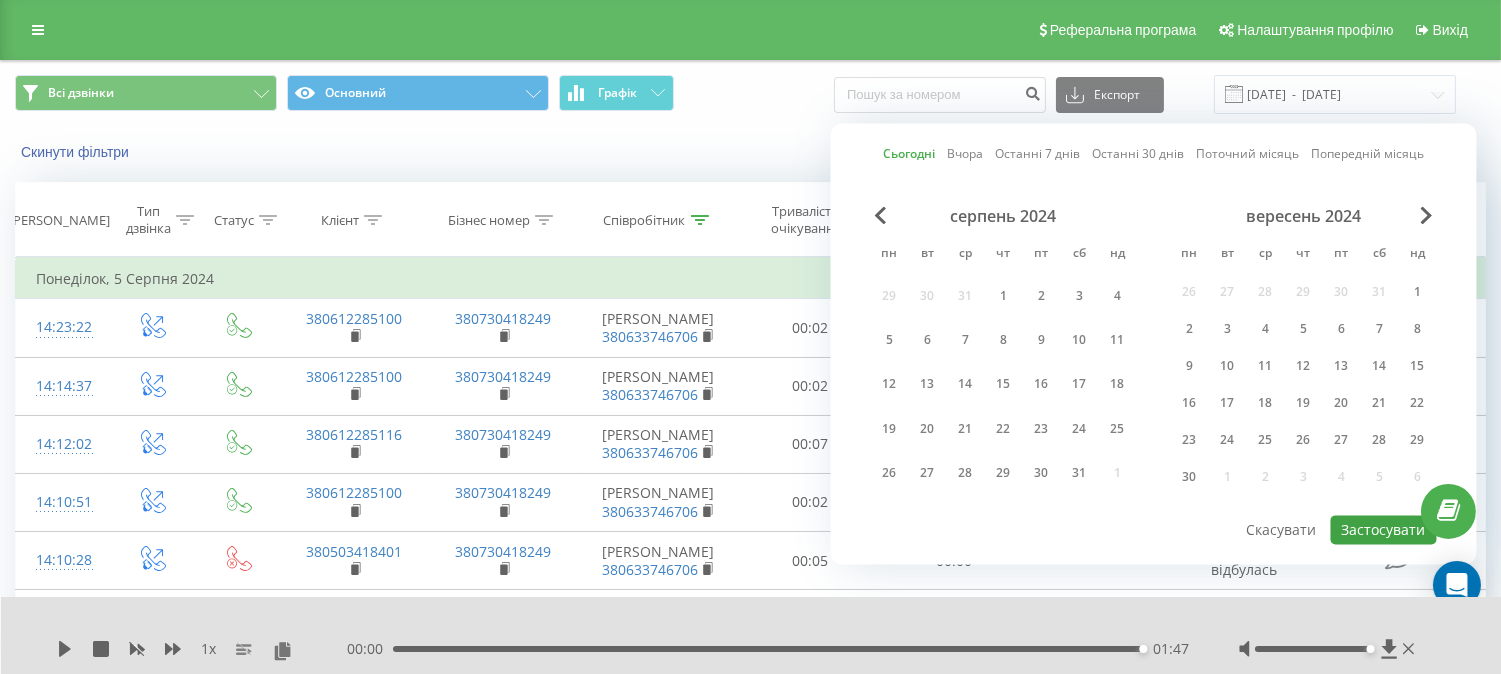 type on "[DATE]  -  [DATE]" 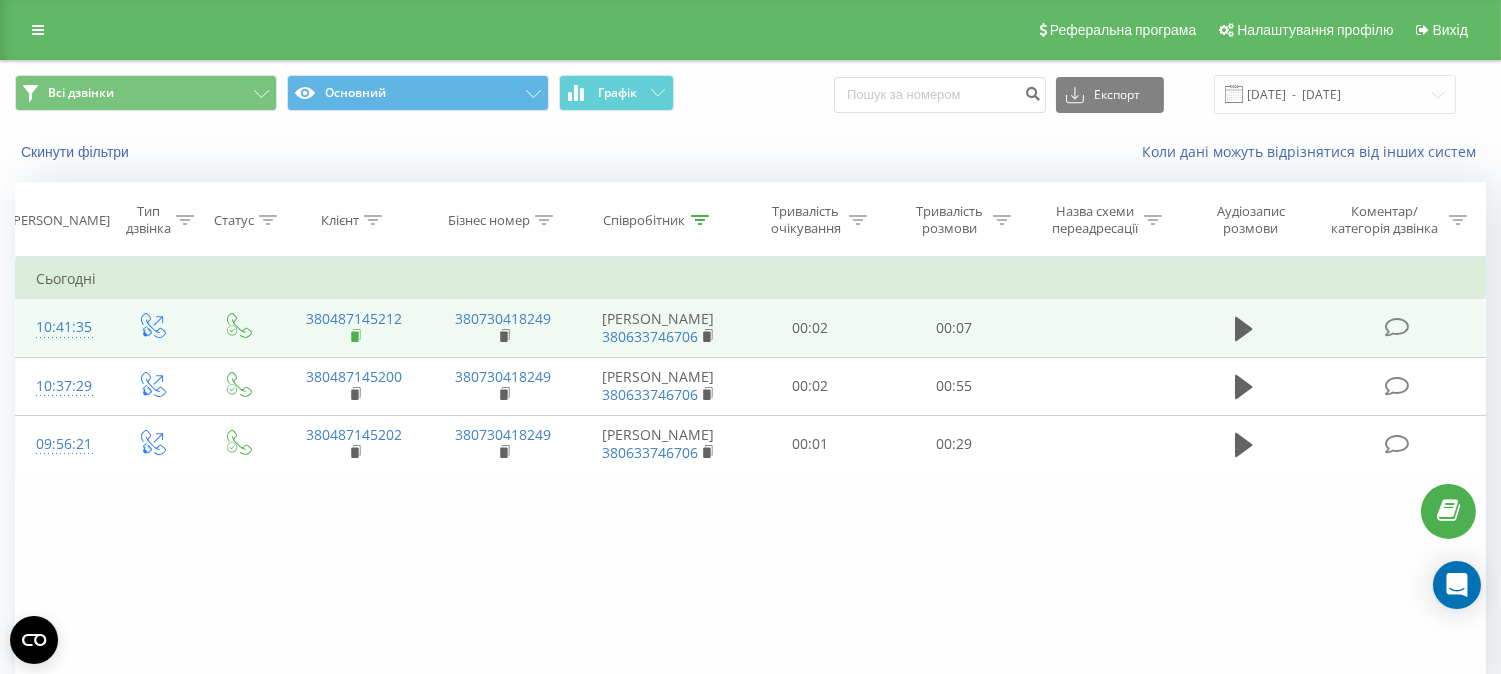 click 